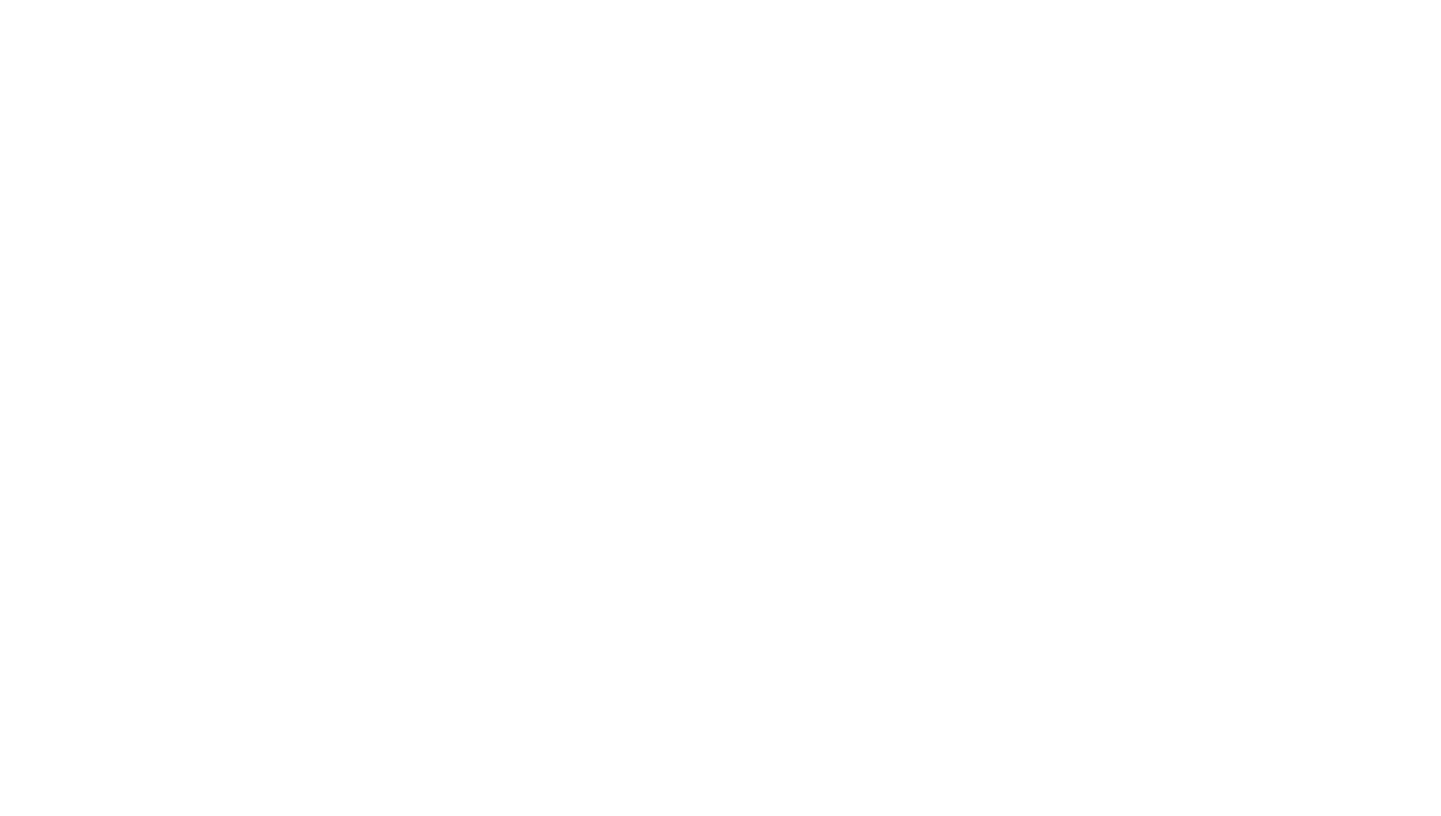 scroll, scrollTop: 0, scrollLeft: 0, axis: both 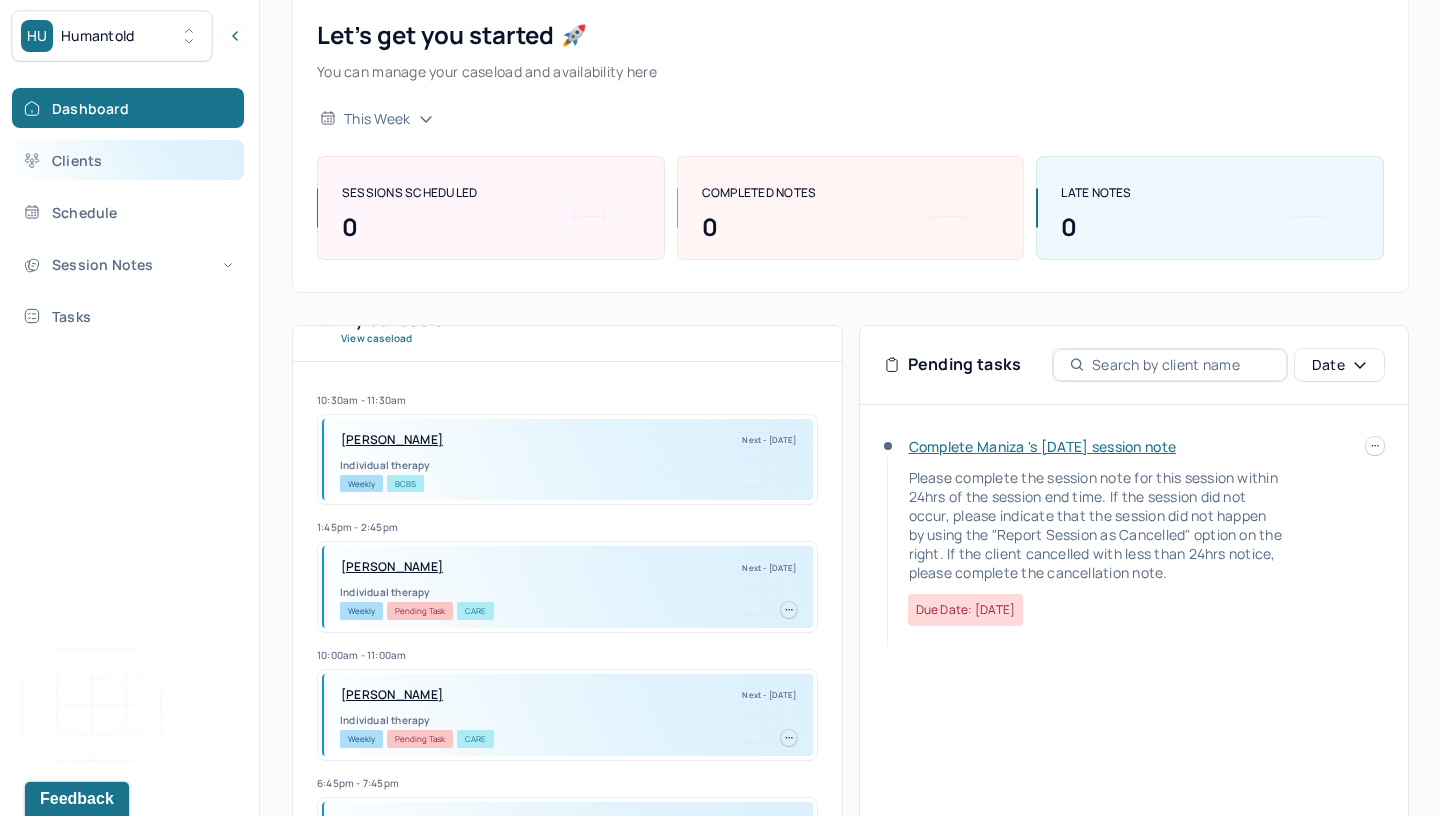 click on "Clients" at bounding box center [128, 160] 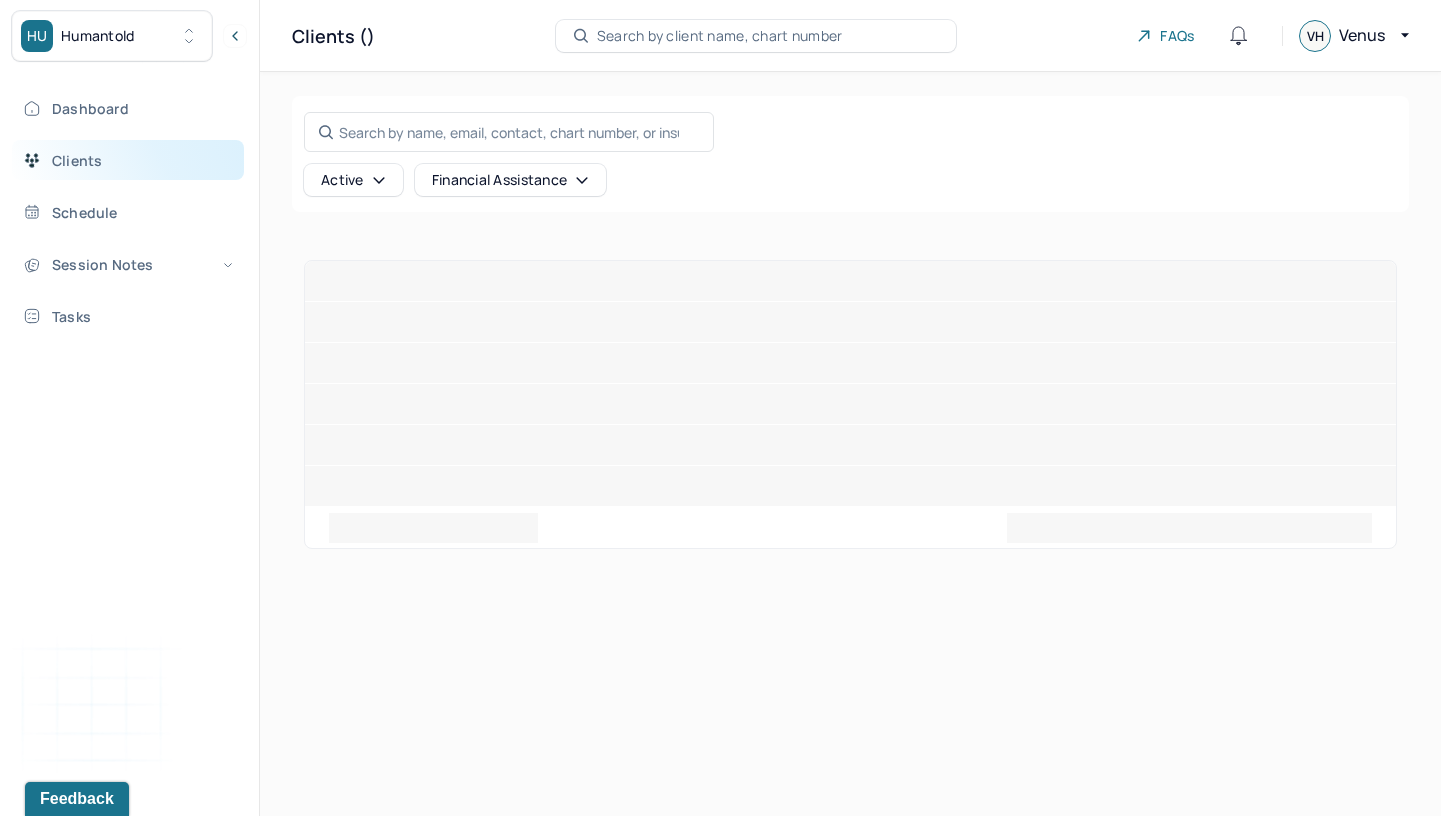 scroll, scrollTop: 0, scrollLeft: 0, axis: both 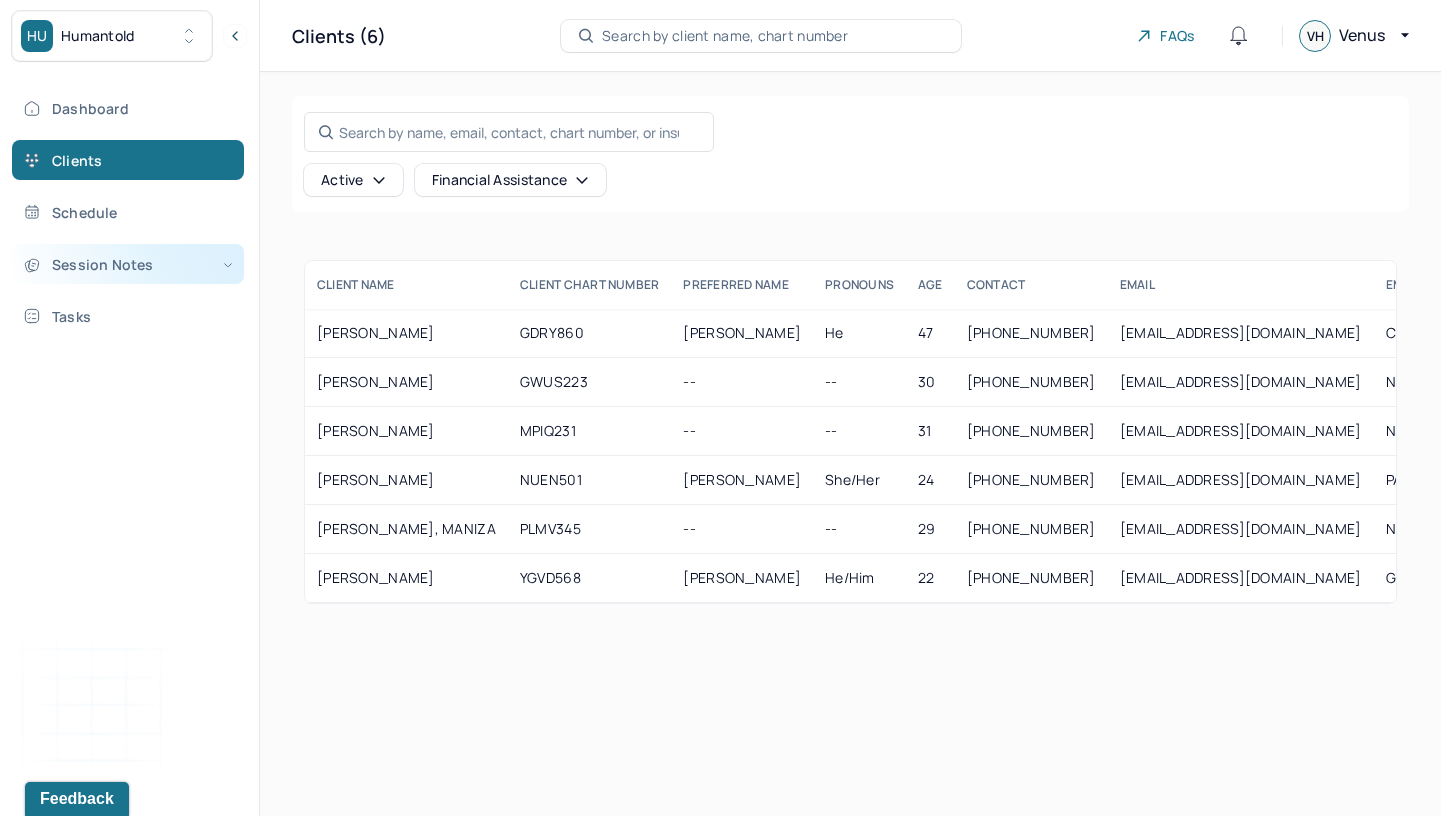 click on "Session Notes" at bounding box center (128, 264) 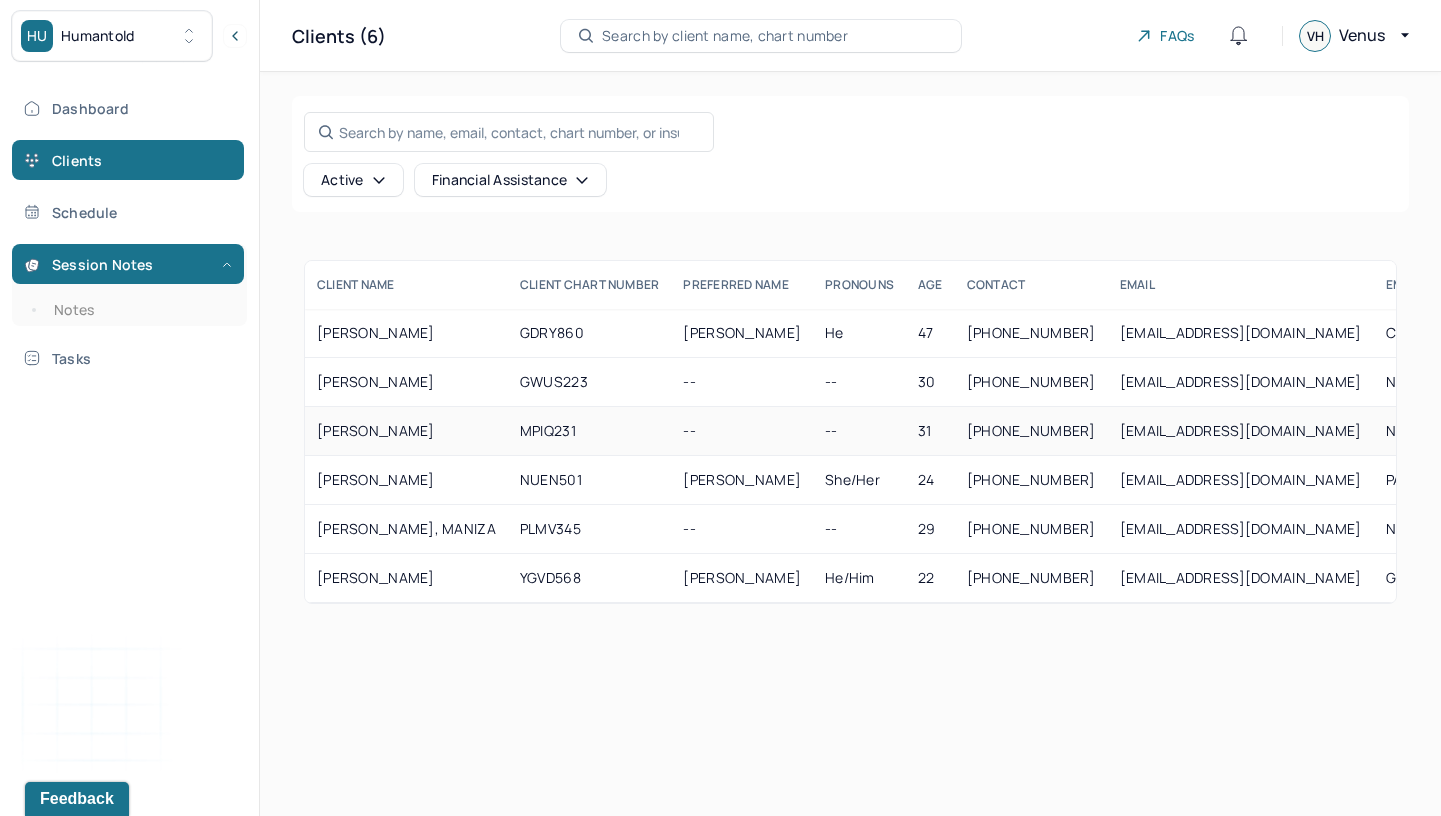 click on "[PERSON_NAME]" at bounding box center (406, 431) 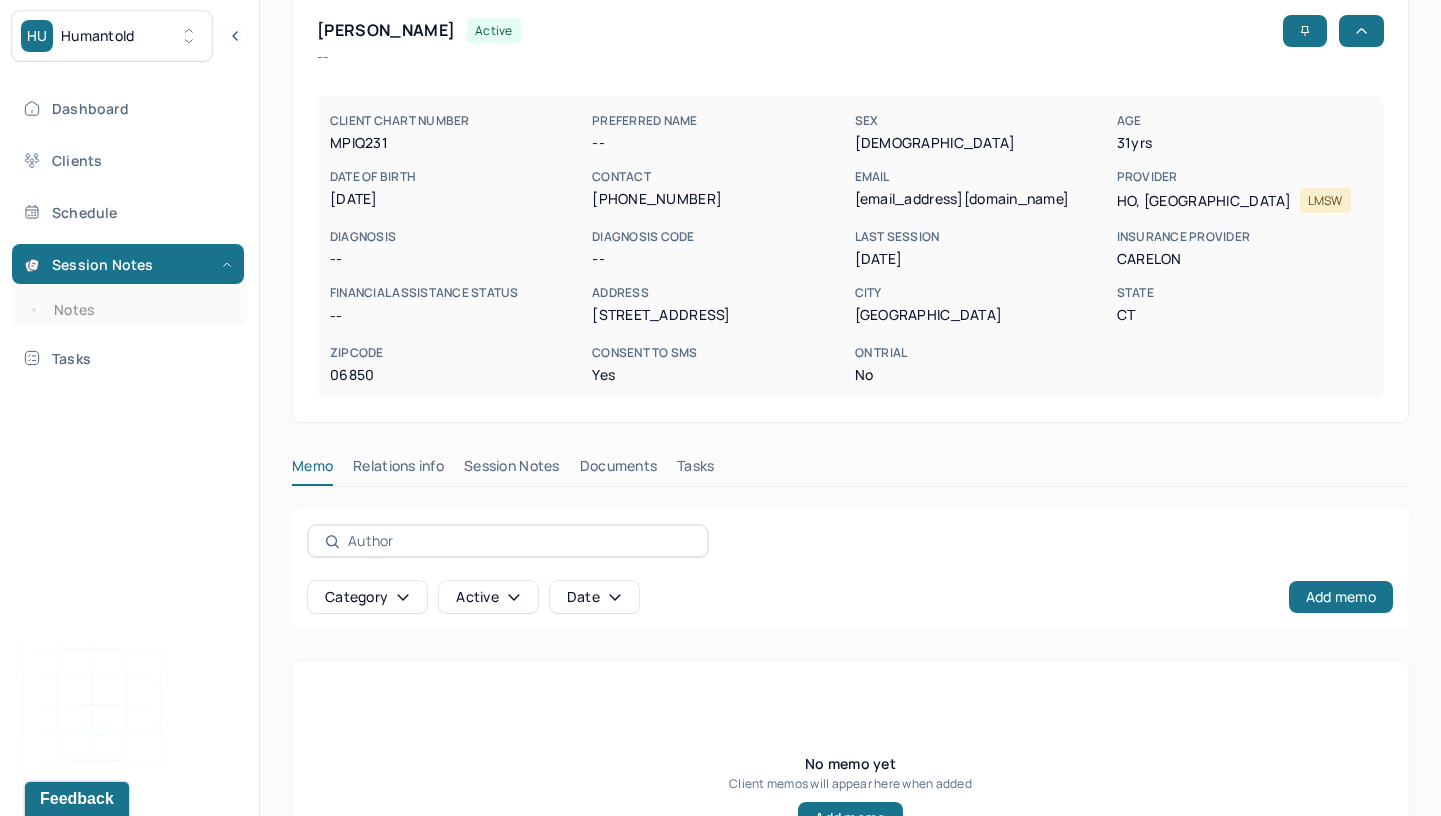 scroll, scrollTop: 0, scrollLeft: 0, axis: both 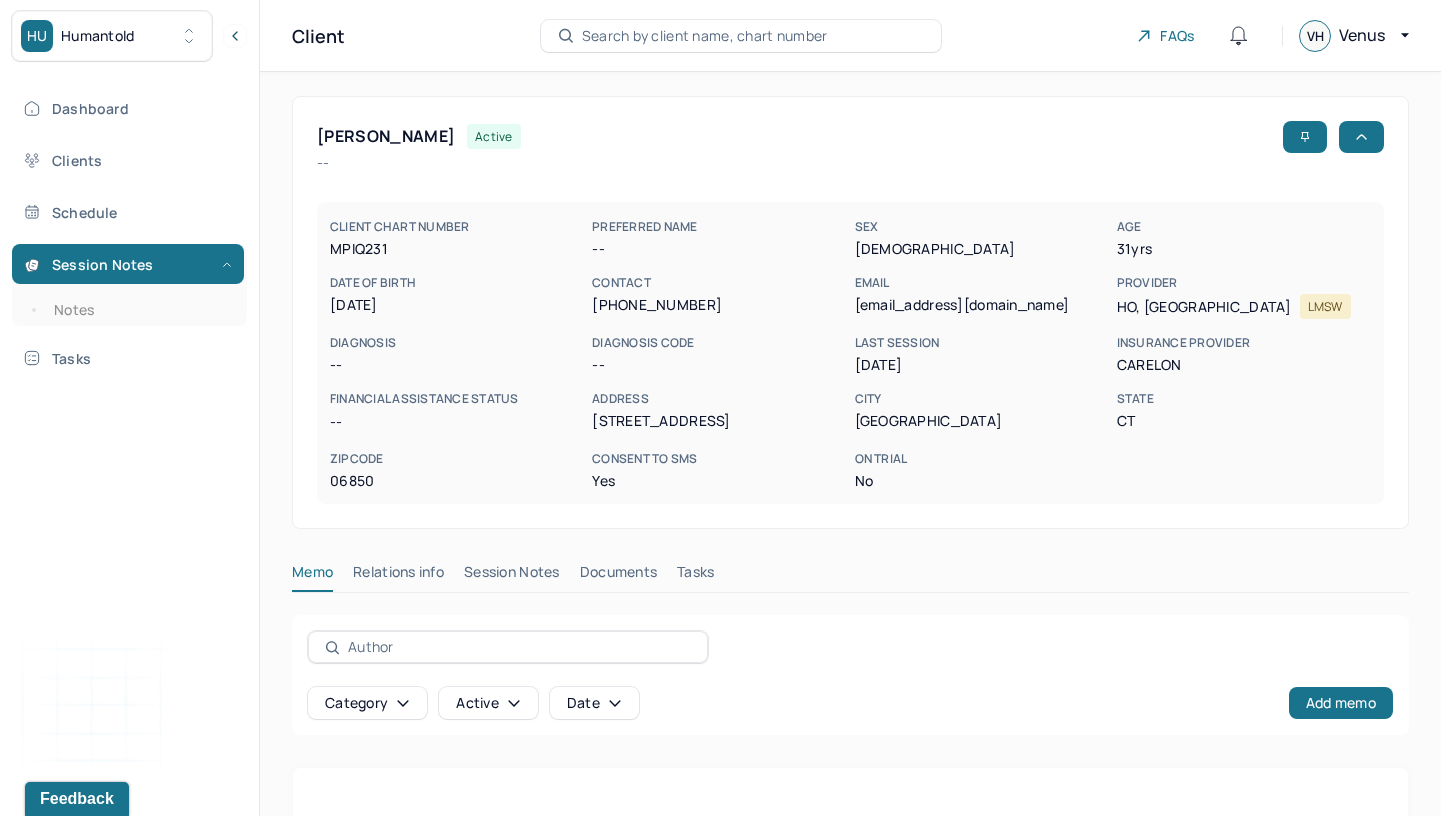 click on "Session Notes" at bounding box center (512, 576) 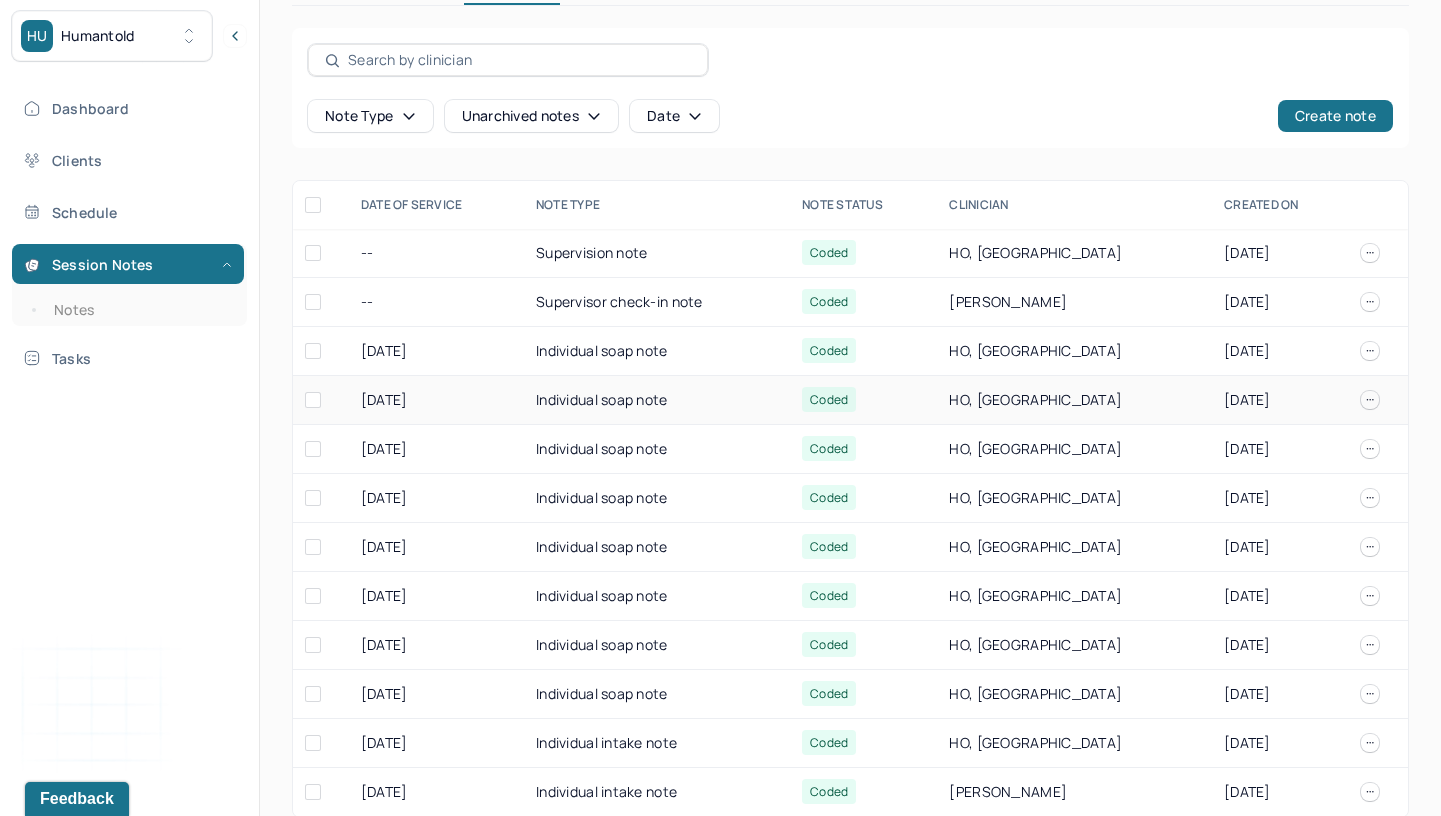 scroll, scrollTop: 585, scrollLeft: 0, axis: vertical 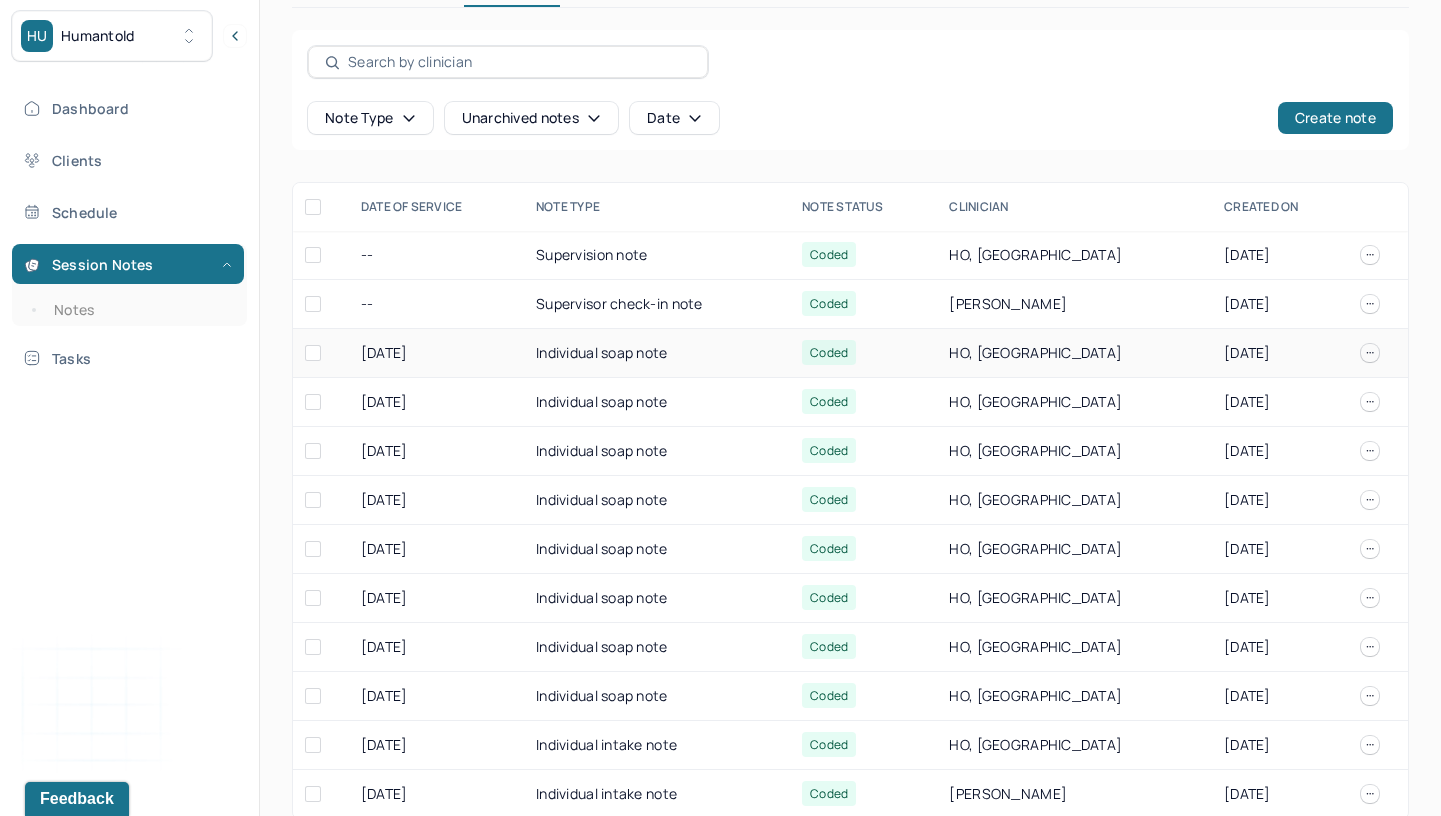 click on "Individual soap note" at bounding box center (657, 353) 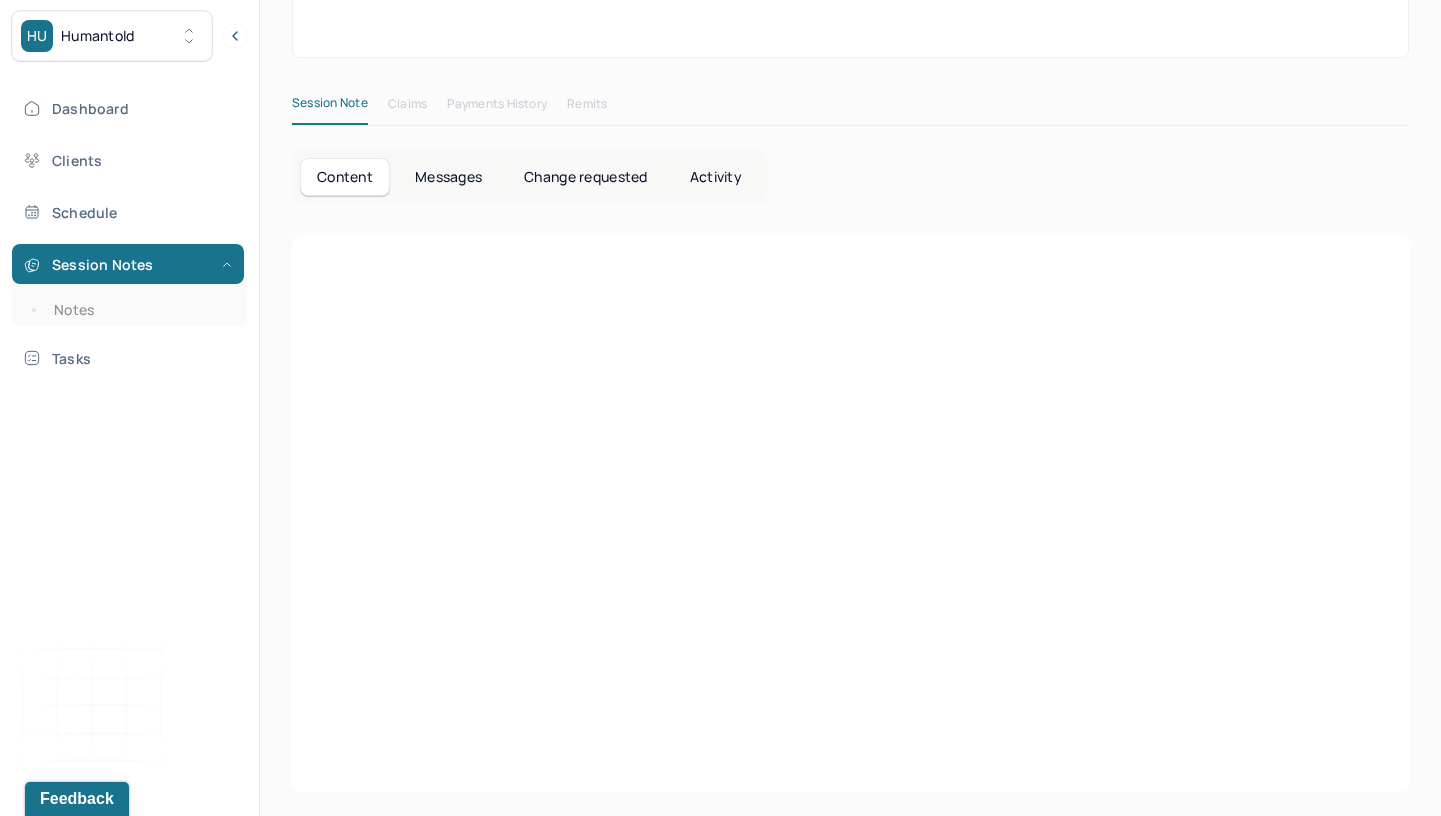 scroll, scrollTop: 0, scrollLeft: 0, axis: both 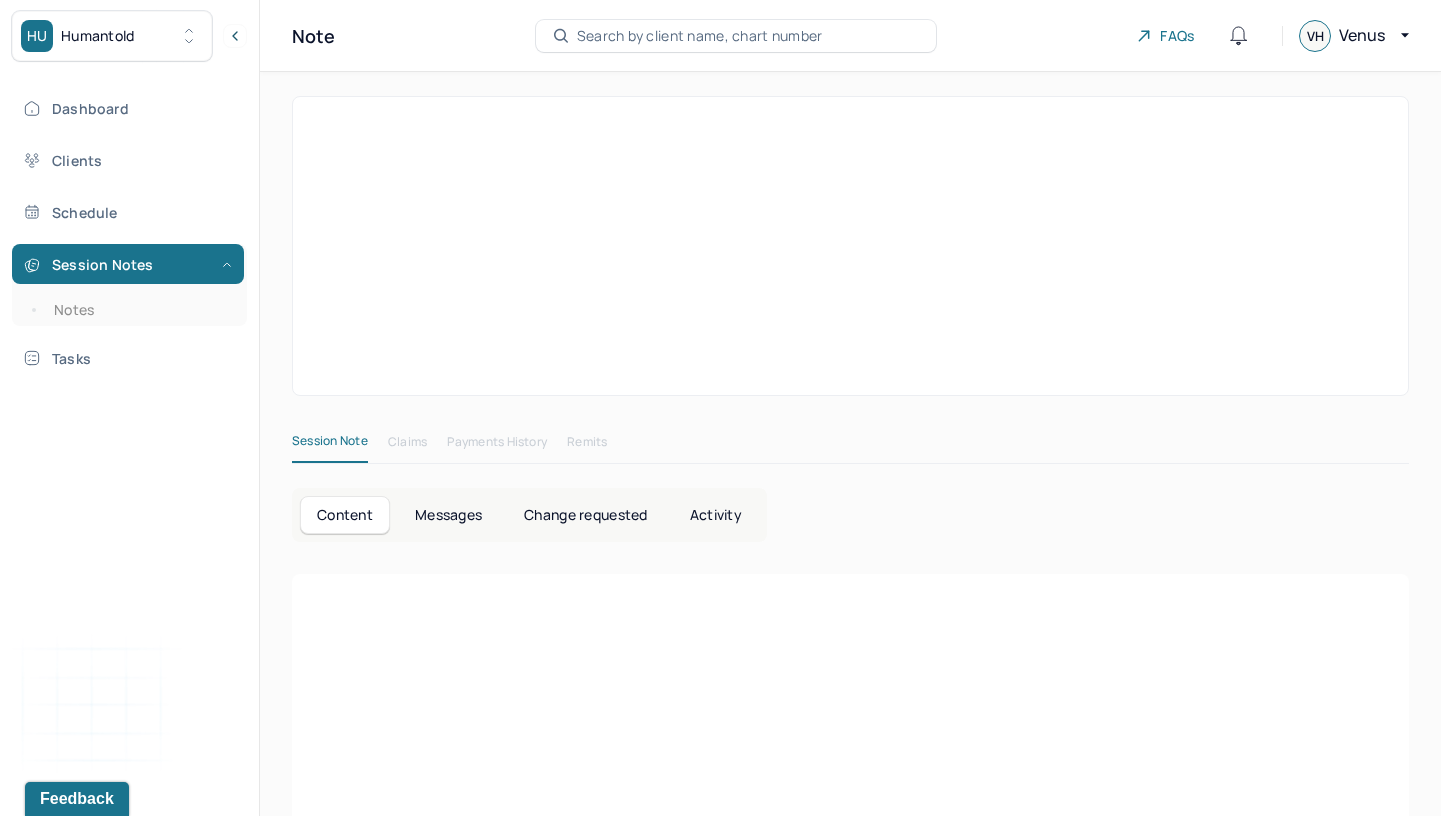 click at bounding box center (578, 304) 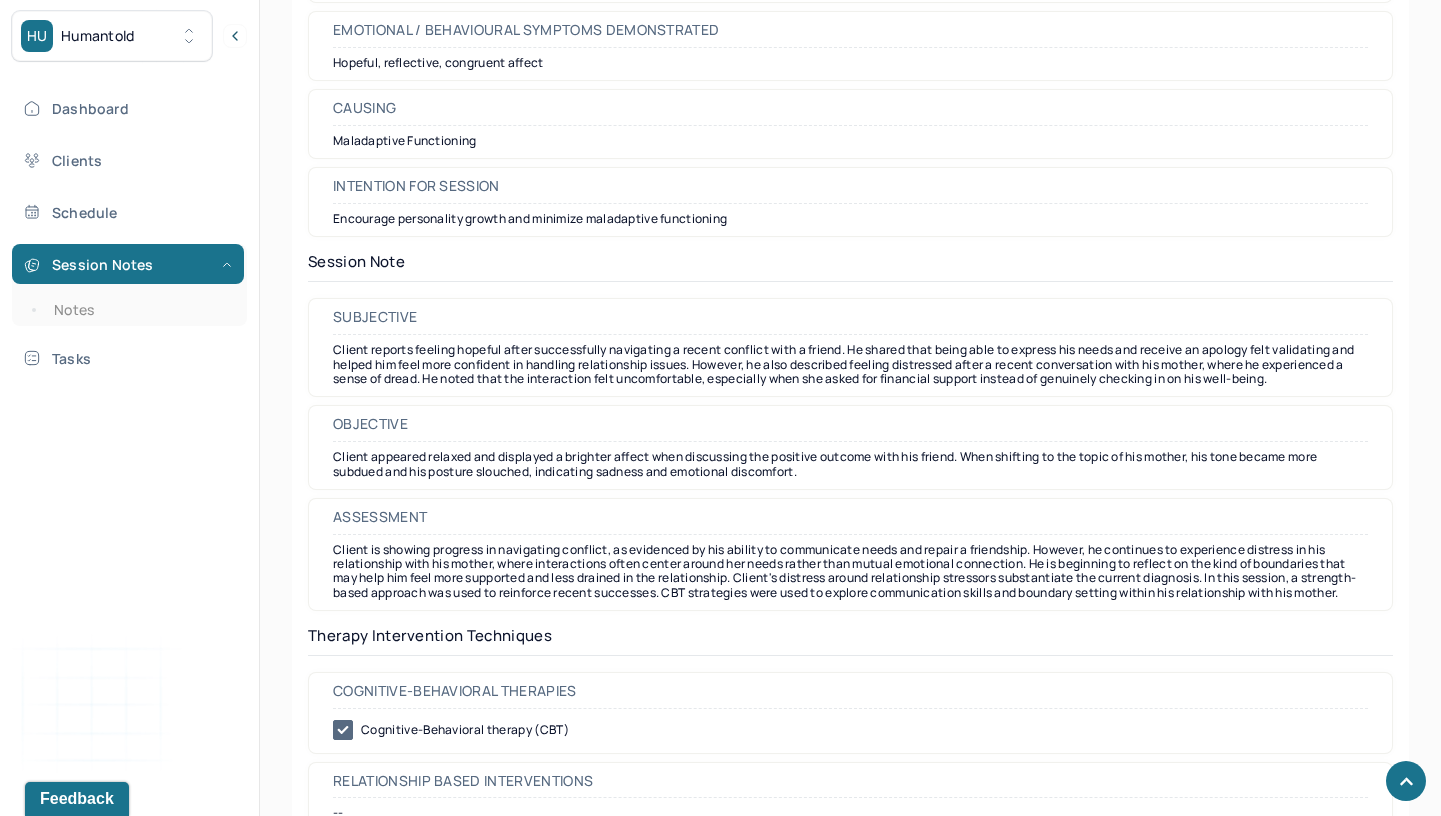 scroll, scrollTop: 1510, scrollLeft: 0, axis: vertical 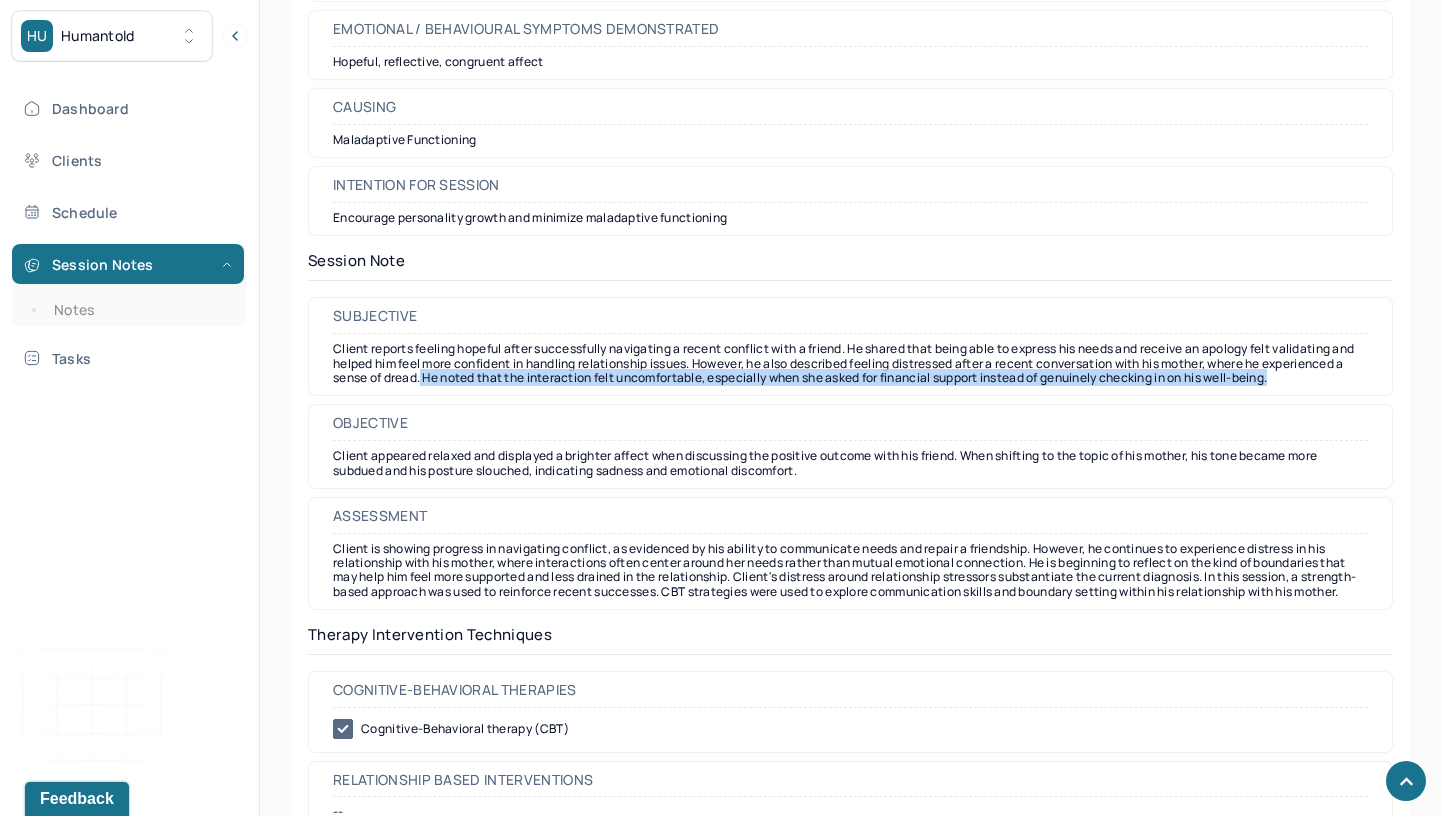 drag, startPoint x: 704, startPoint y: 406, endPoint x: 510, endPoint y: 379, distance: 195.86986 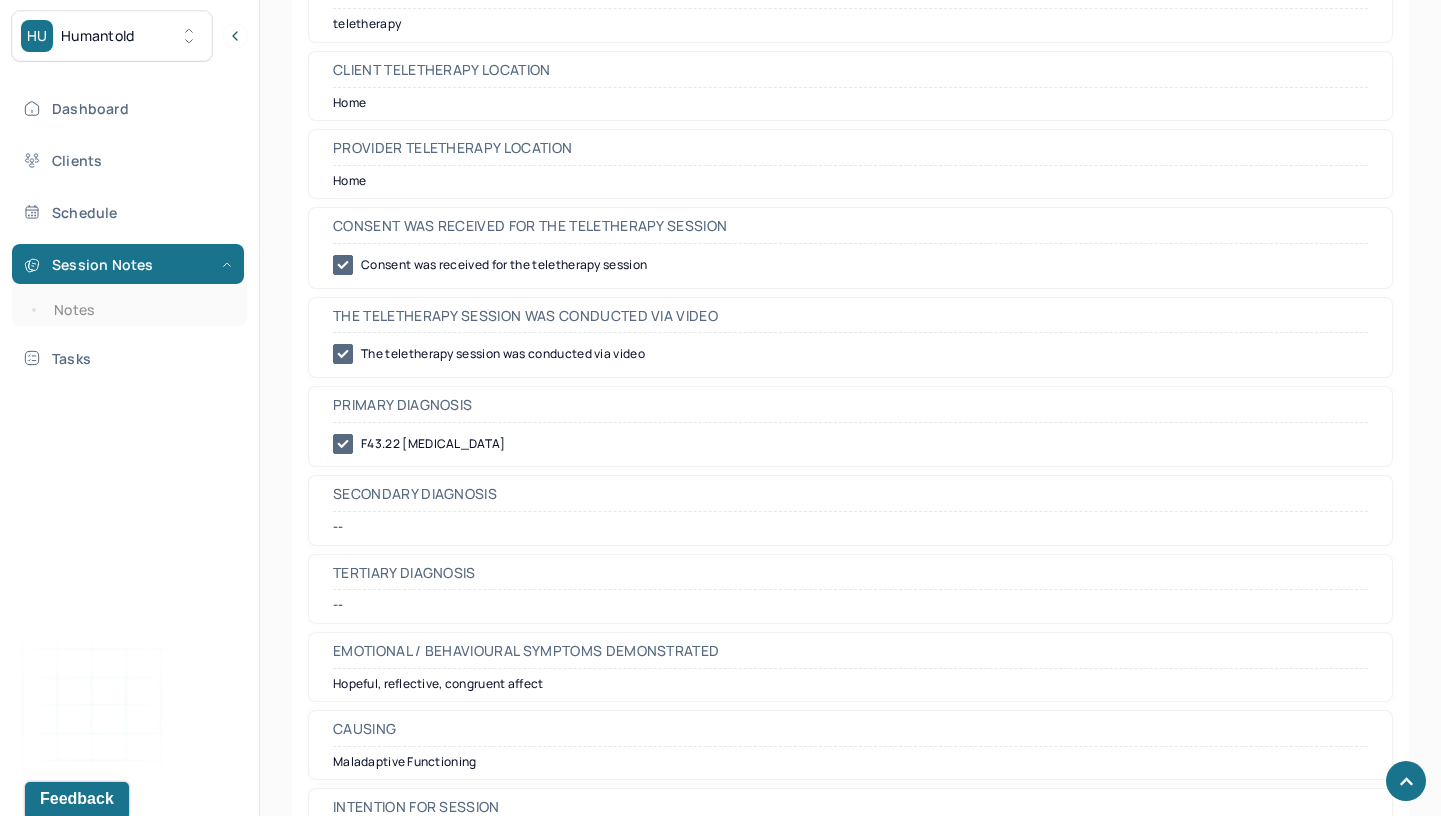 scroll, scrollTop: 0, scrollLeft: 0, axis: both 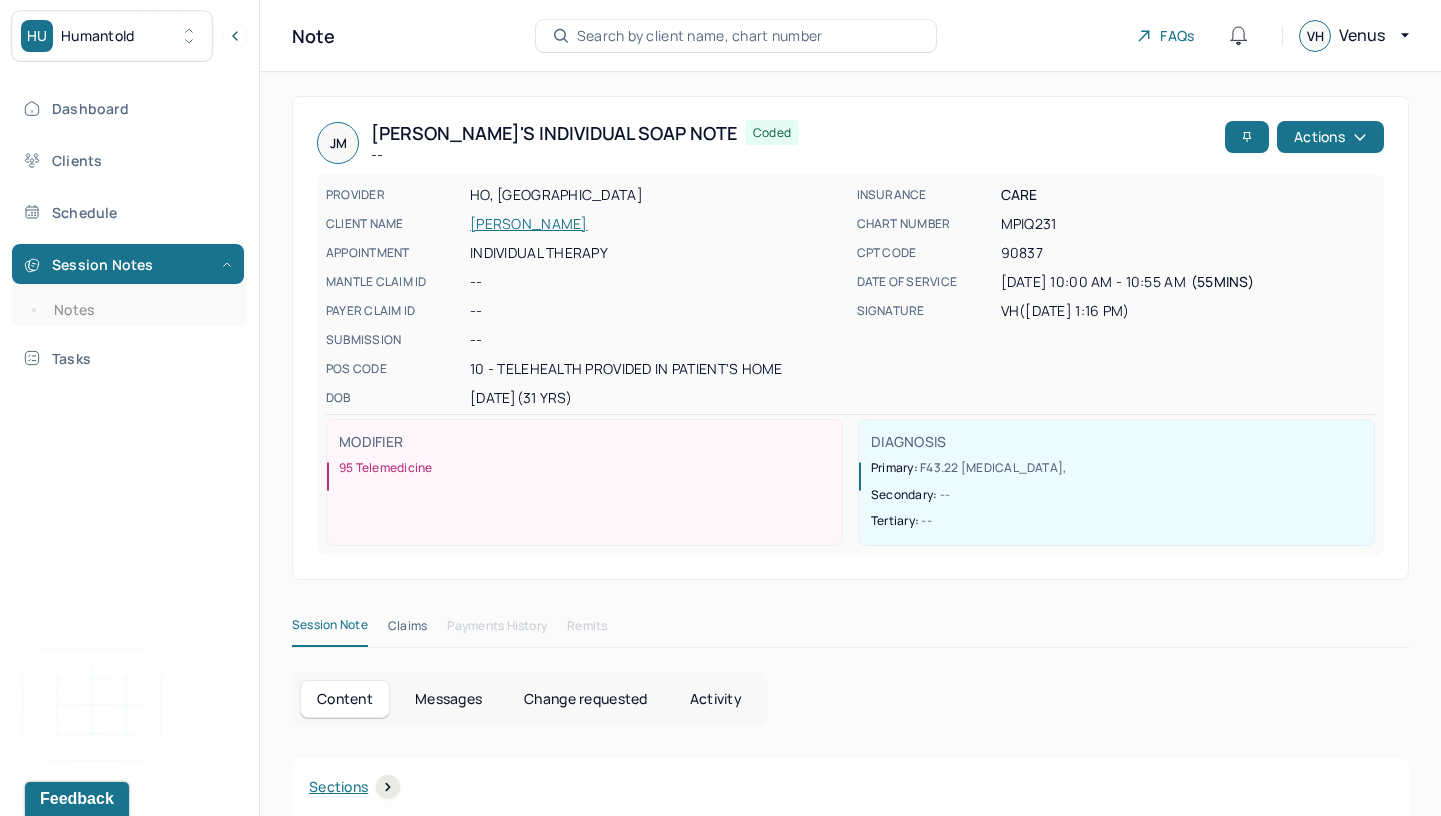 click on "Humantold" at bounding box center (98, 36) 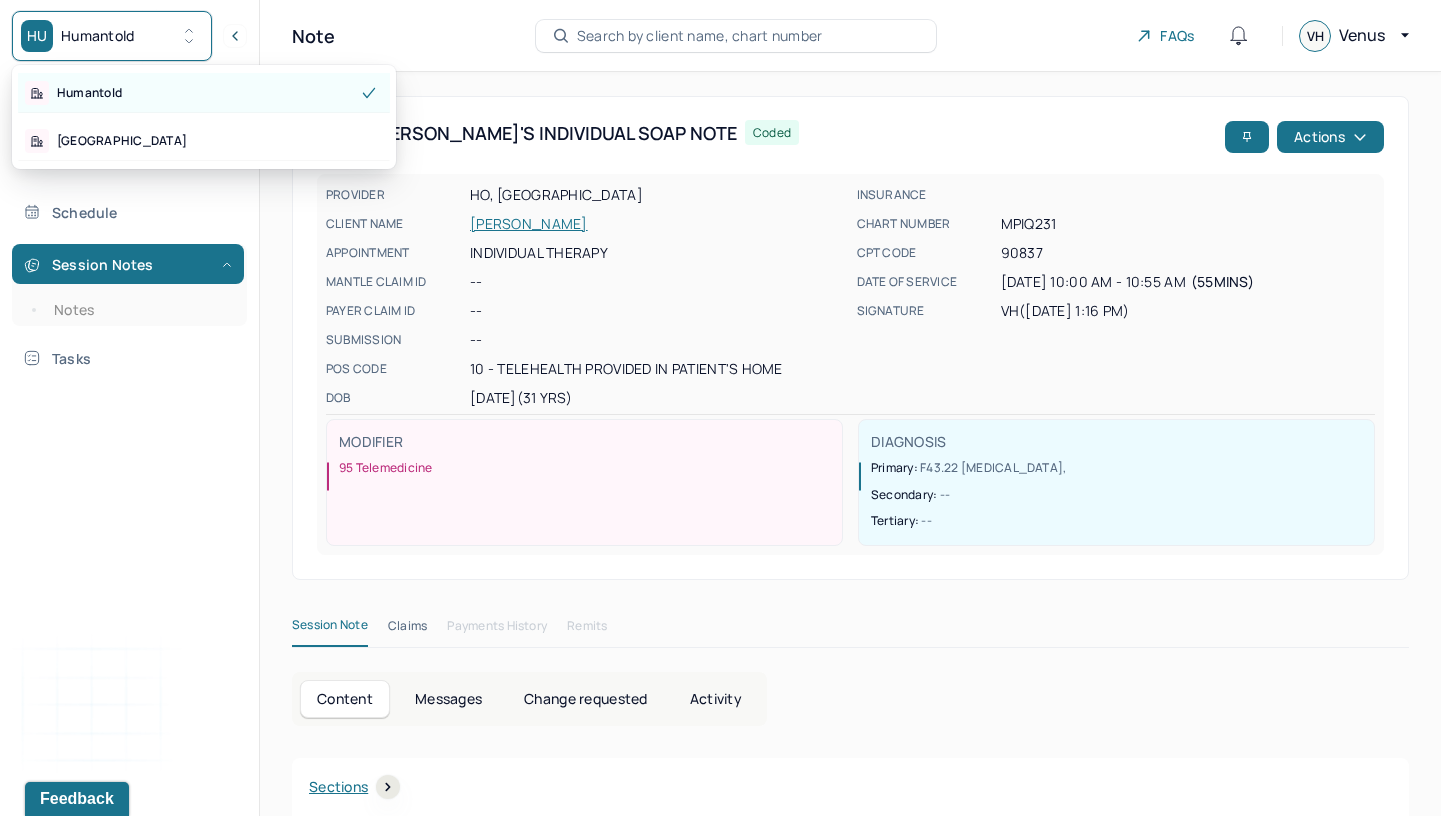 click on "Humantold" at bounding box center (204, 93) 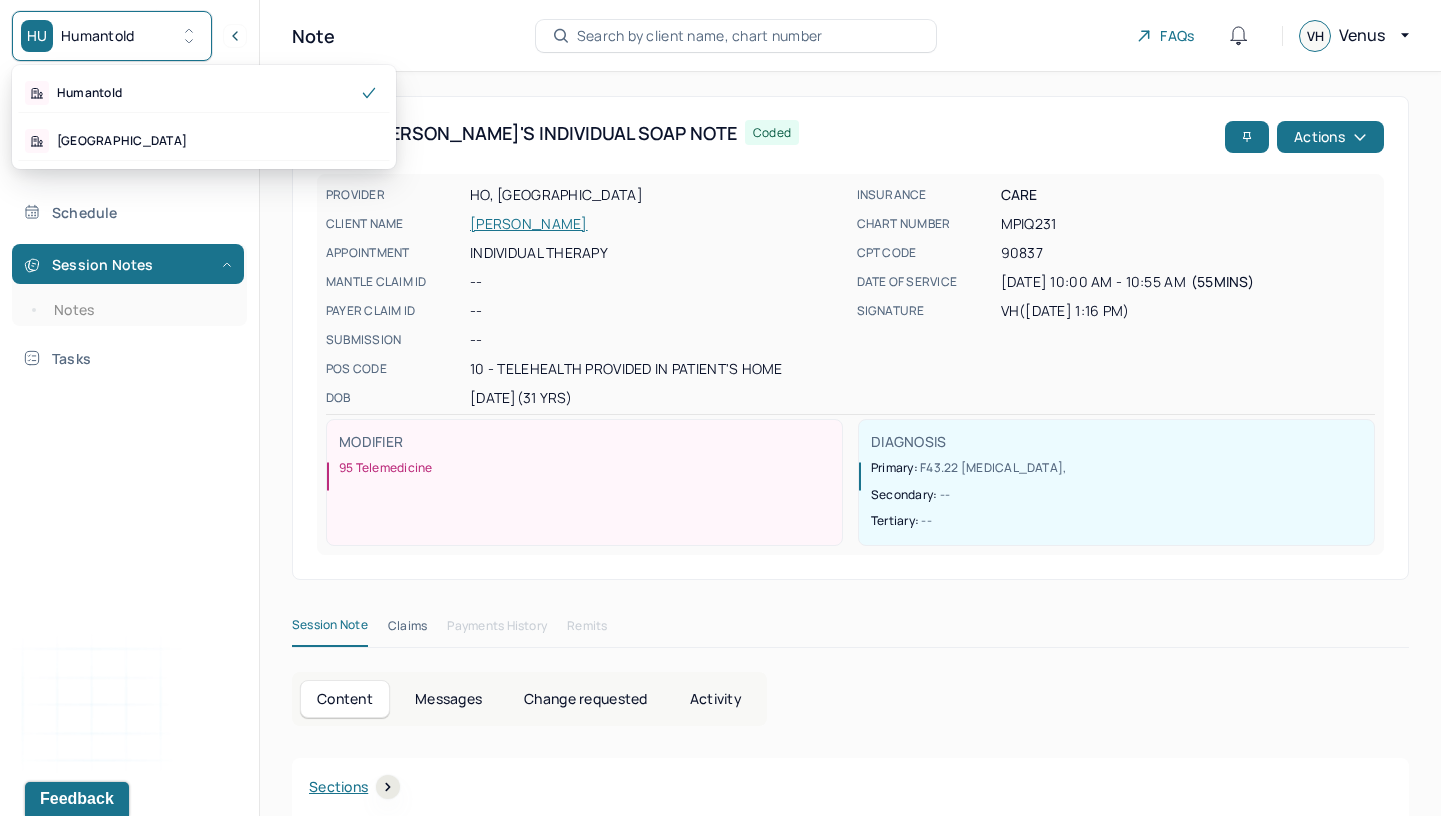 click on "Note   Search by client name, chart number     FAQs     VH Venus" at bounding box center (850, 36) 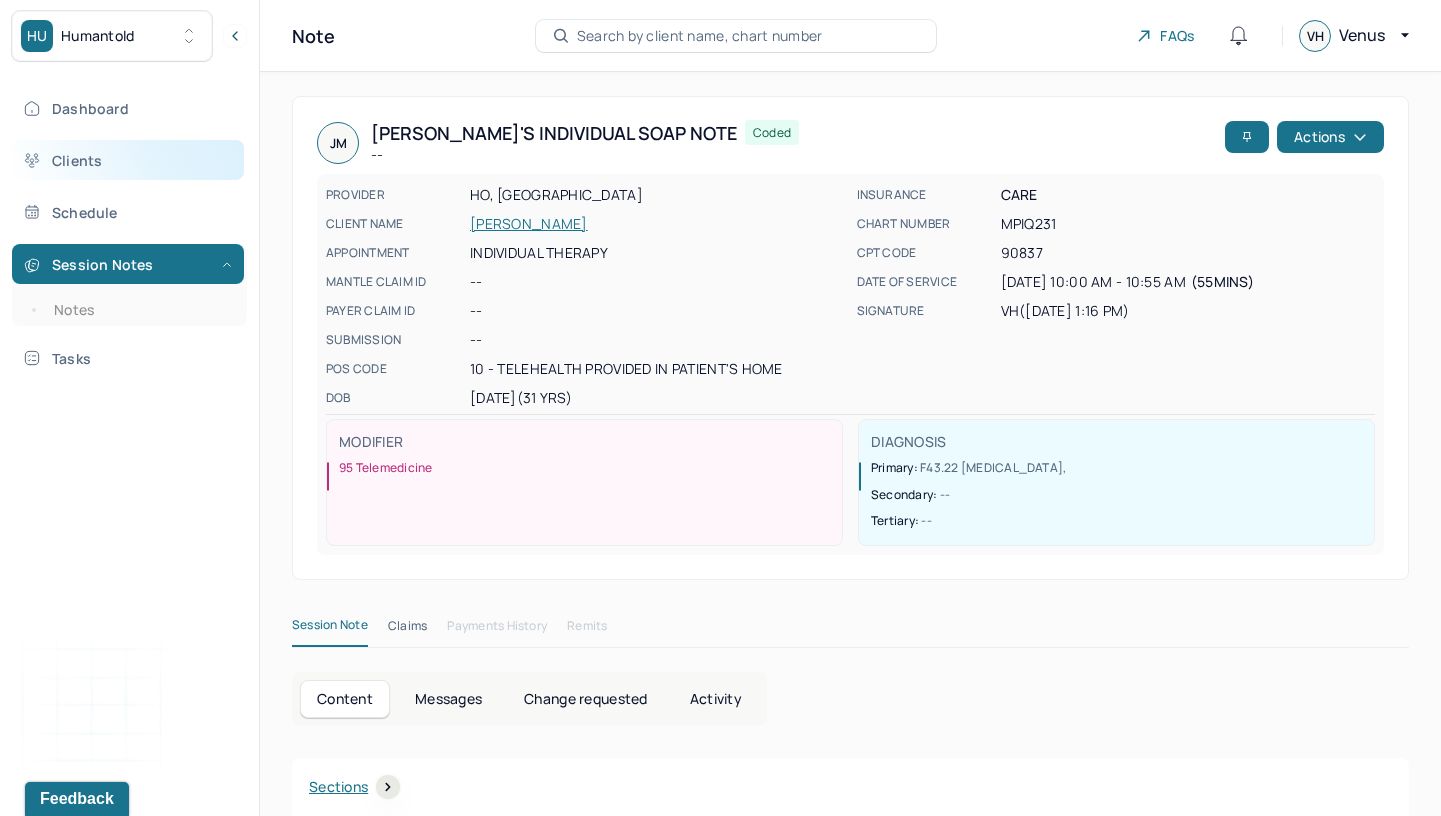 click on "Clients" at bounding box center [128, 160] 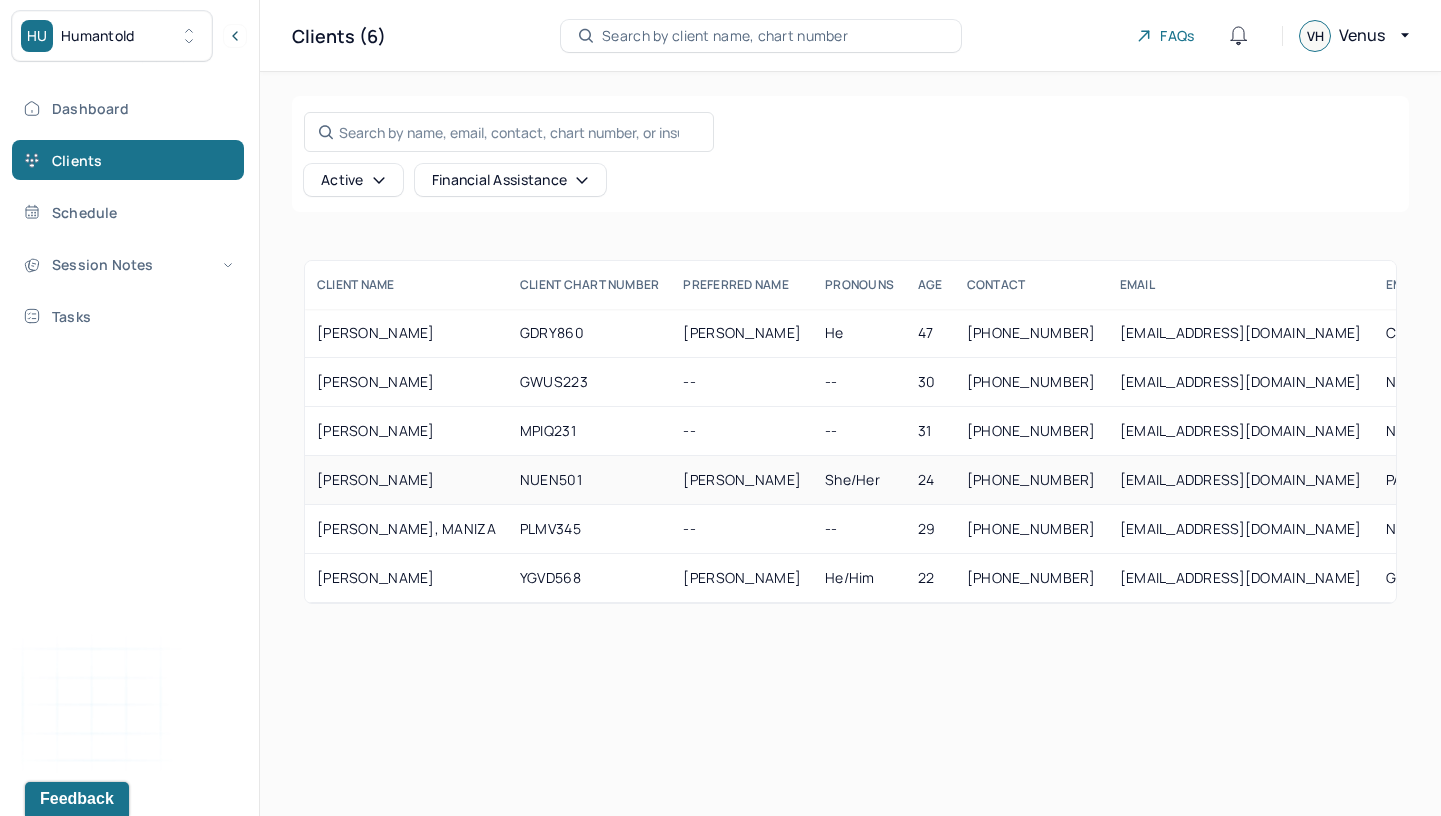 click on "NUEN501" at bounding box center (590, 480) 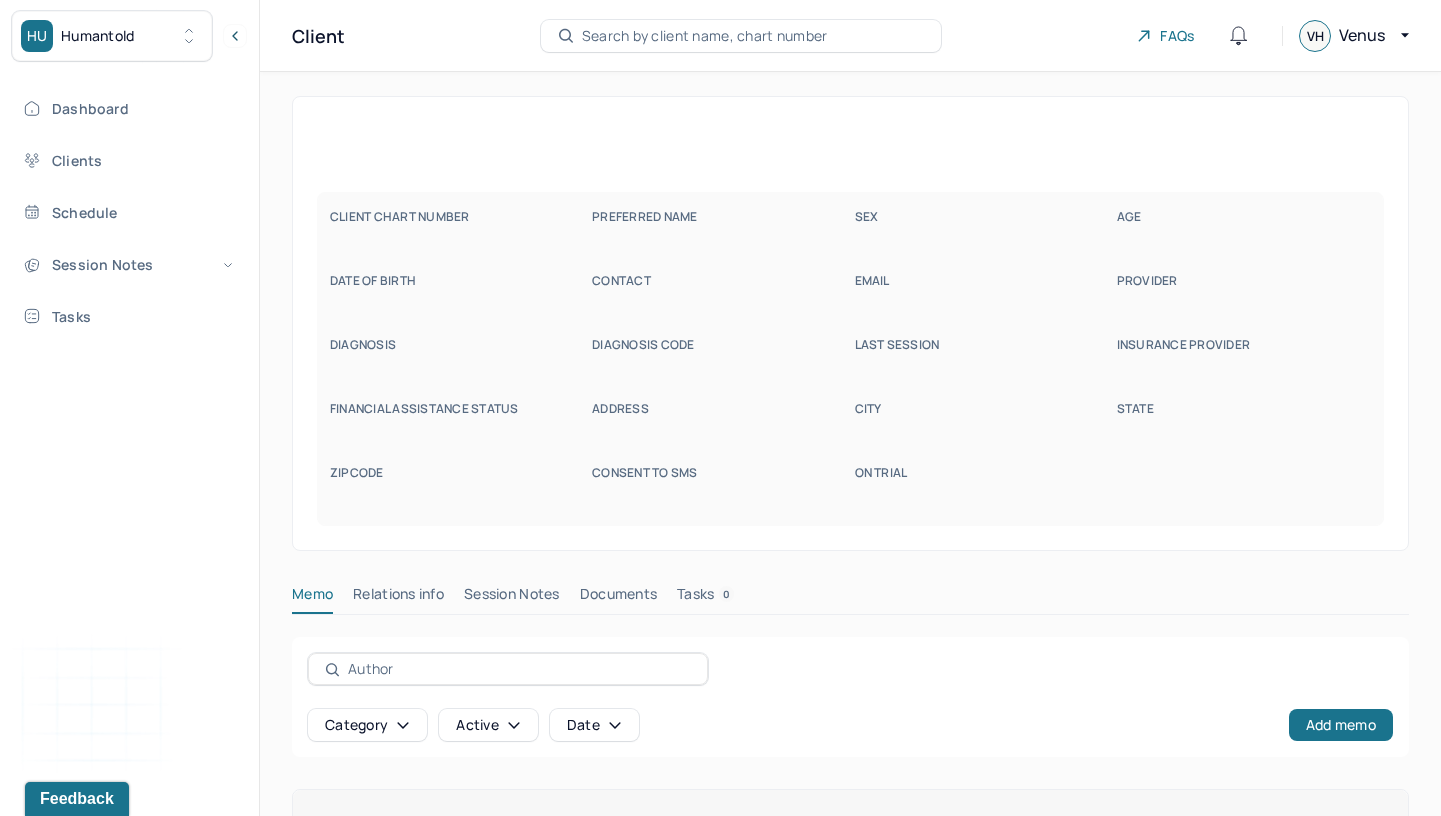 click on "Zipcode" at bounding box center (457, 473) 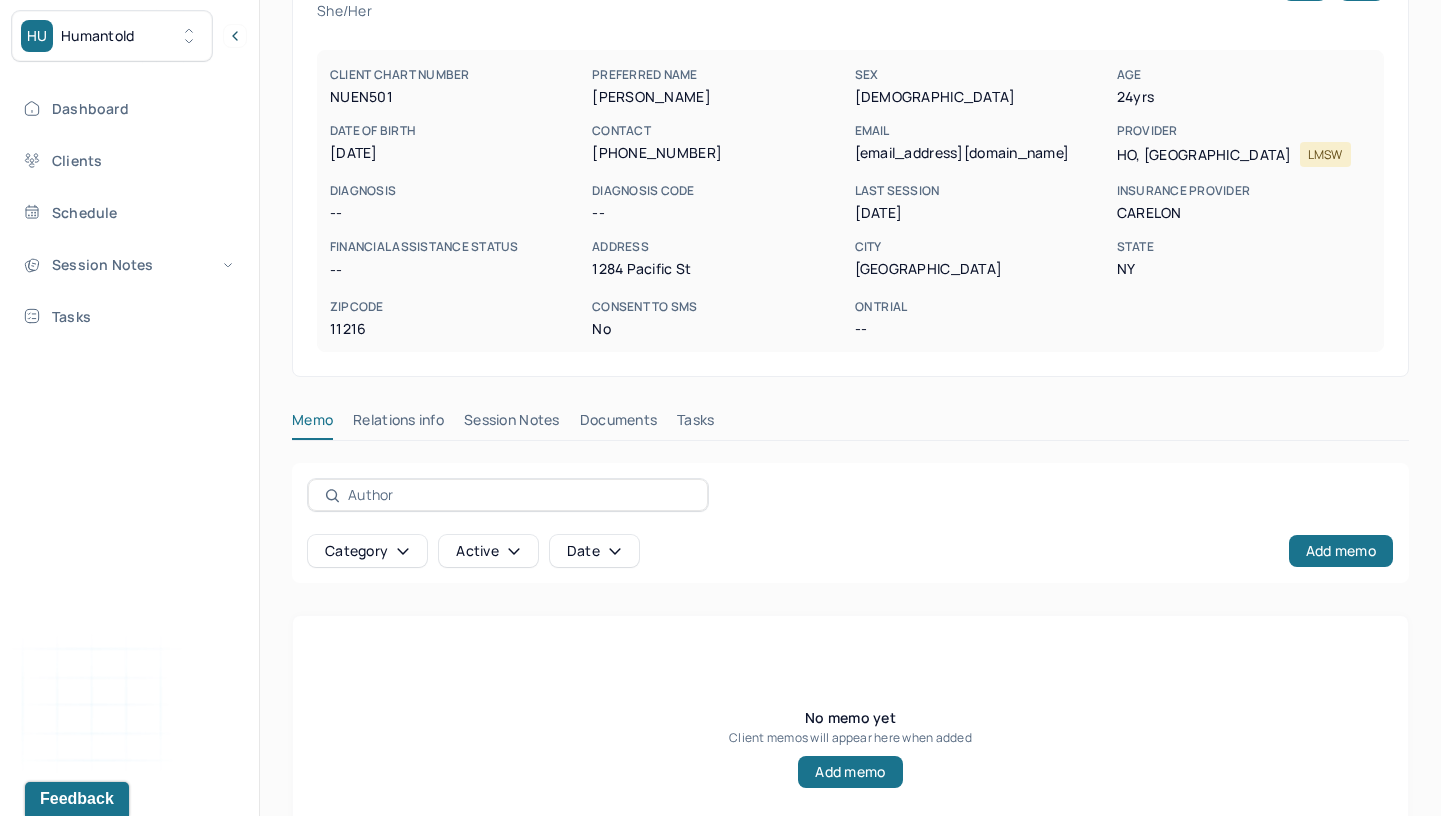 scroll, scrollTop: 170, scrollLeft: 0, axis: vertical 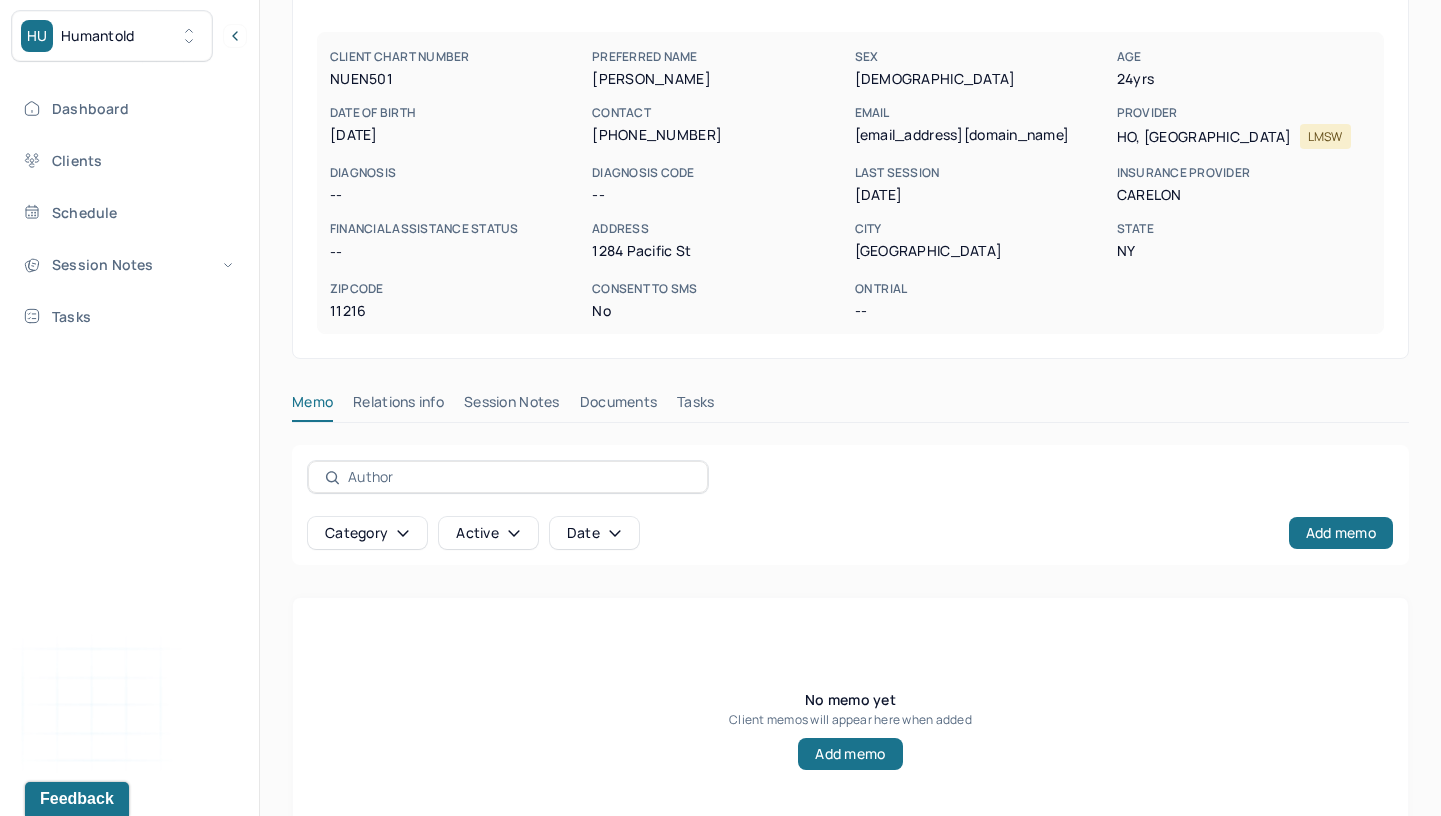click on "Session Notes" at bounding box center (512, 406) 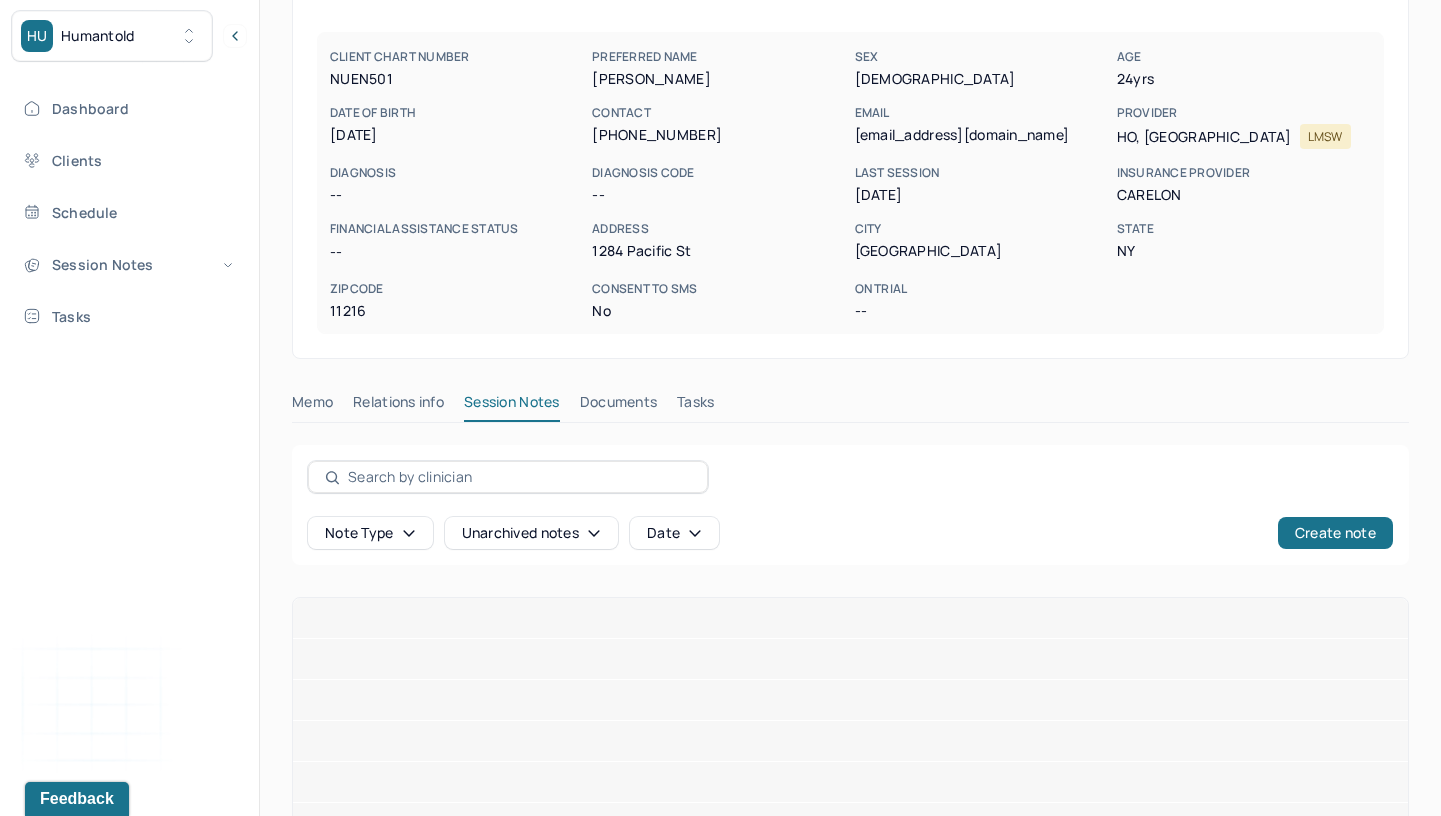 scroll, scrollTop: 123, scrollLeft: 0, axis: vertical 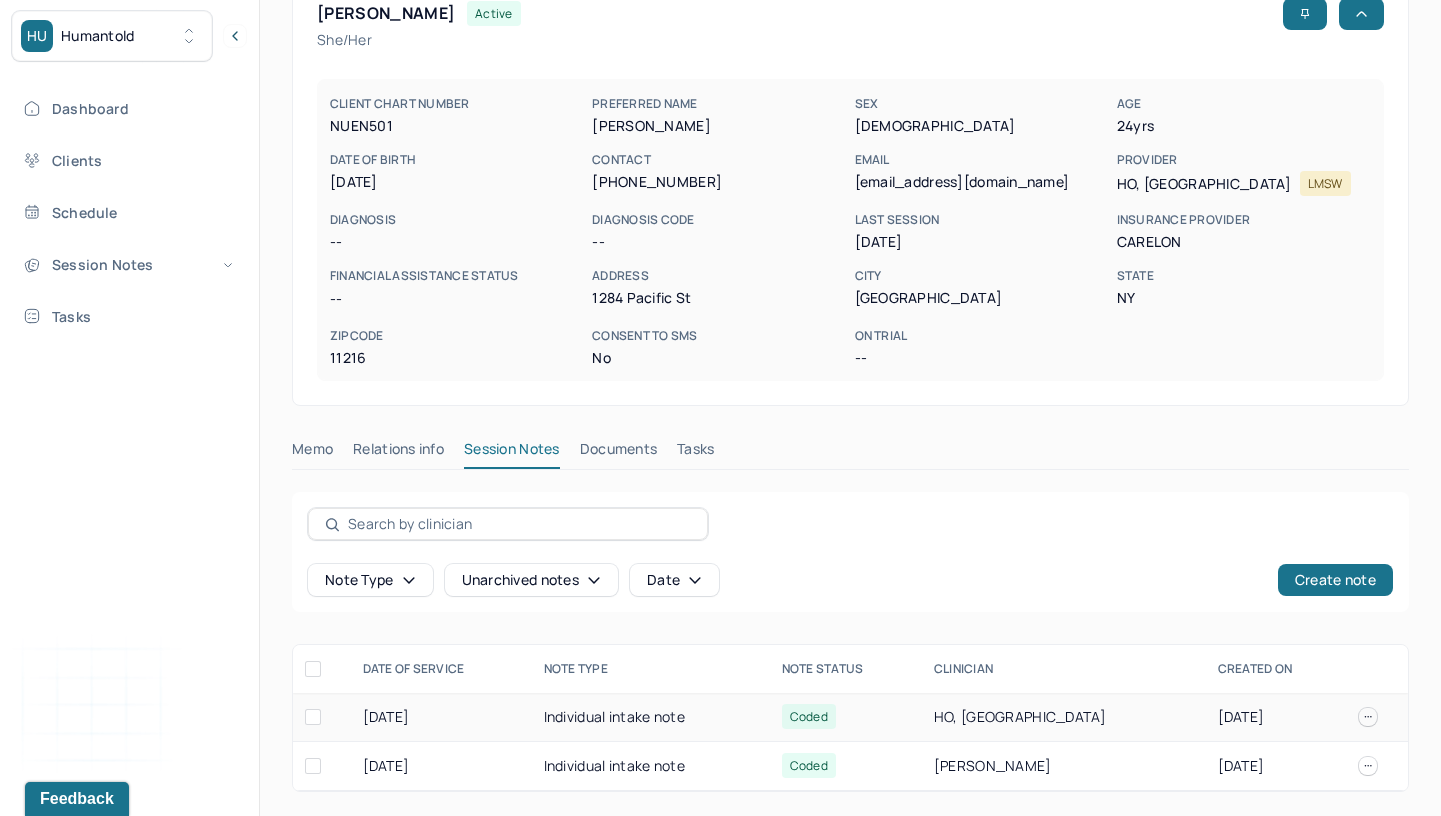 click on "Individual intake note" at bounding box center [651, 717] 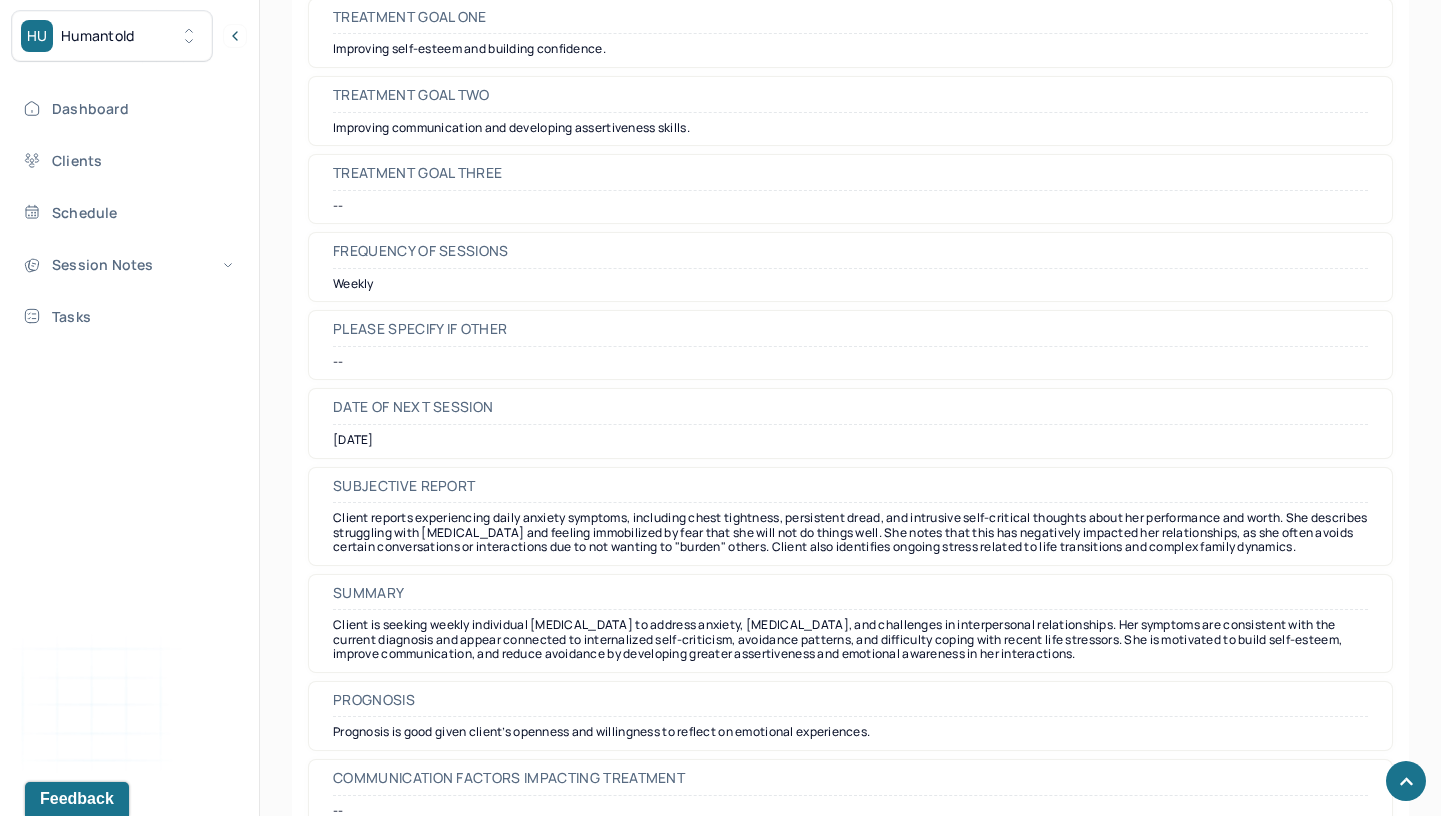 scroll, scrollTop: 9074, scrollLeft: 0, axis: vertical 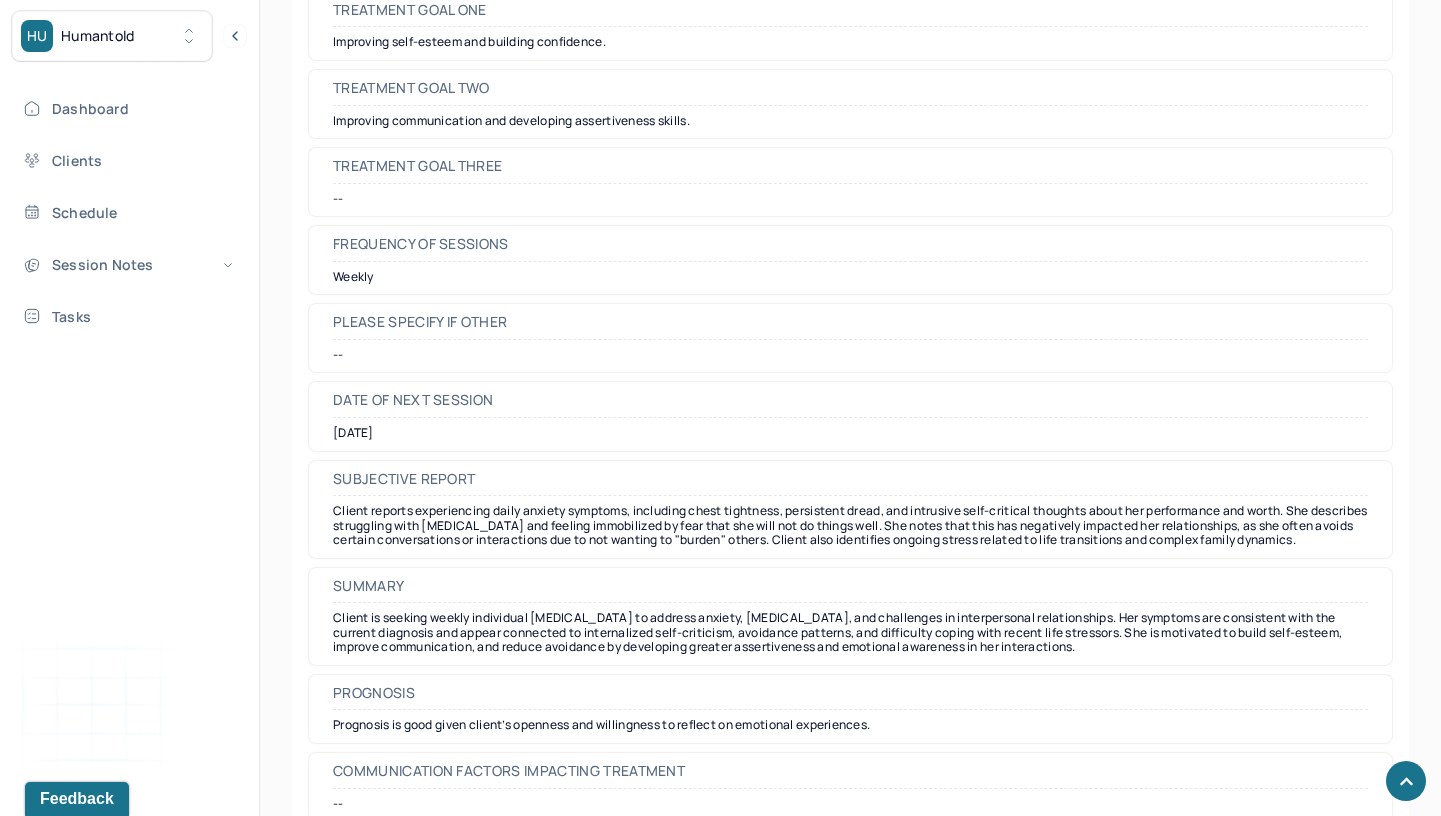 drag, startPoint x: 331, startPoint y: 518, endPoint x: 423, endPoint y: 578, distance: 109.83624 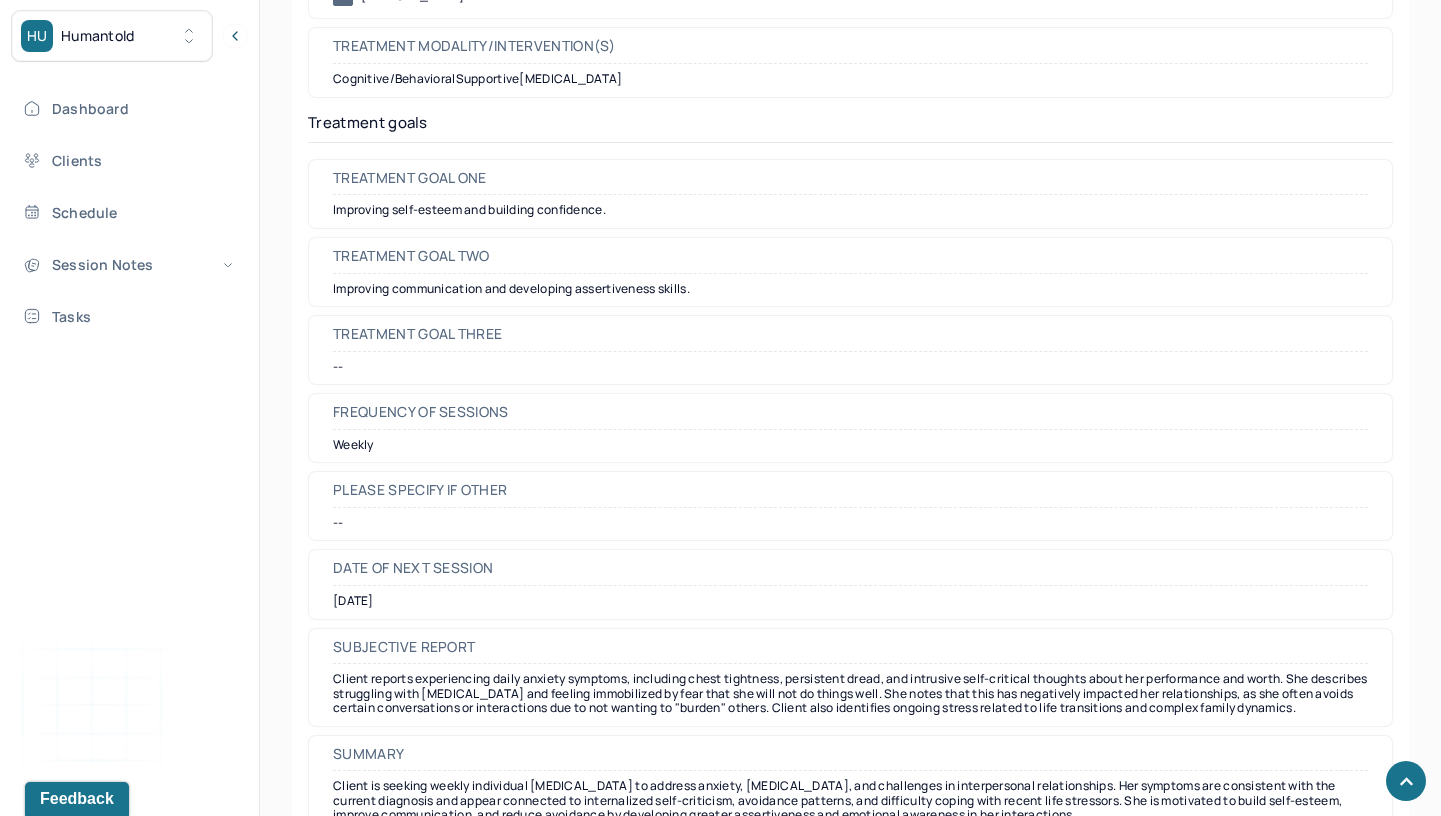 scroll, scrollTop: 9147, scrollLeft: 0, axis: vertical 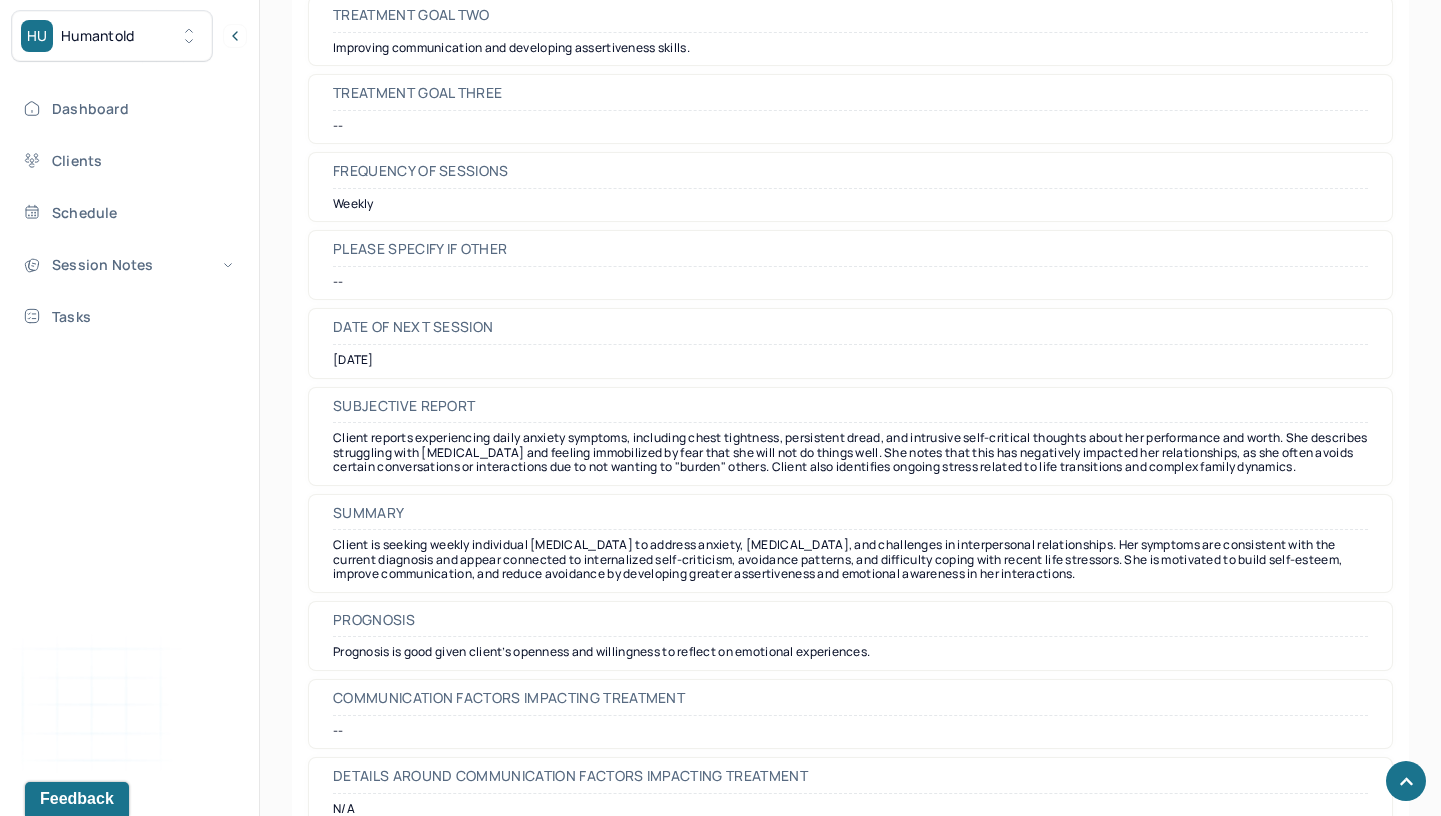 click on "Client reports experiencing daily anxiety symptoms, including chest tightness, persistent dread, and intrusive self-critical thoughts about her performance and worth. She describes struggling with [MEDICAL_DATA] and feeling immobilized by fear that she will not do things well. She notes that this has negatively impacted her relationships, as she often avoids certain conversations or interactions due to not wanting to "burden" others. Client also identifies ongoing stress related to life transitions and complex family dynamics." at bounding box center (850, 452) 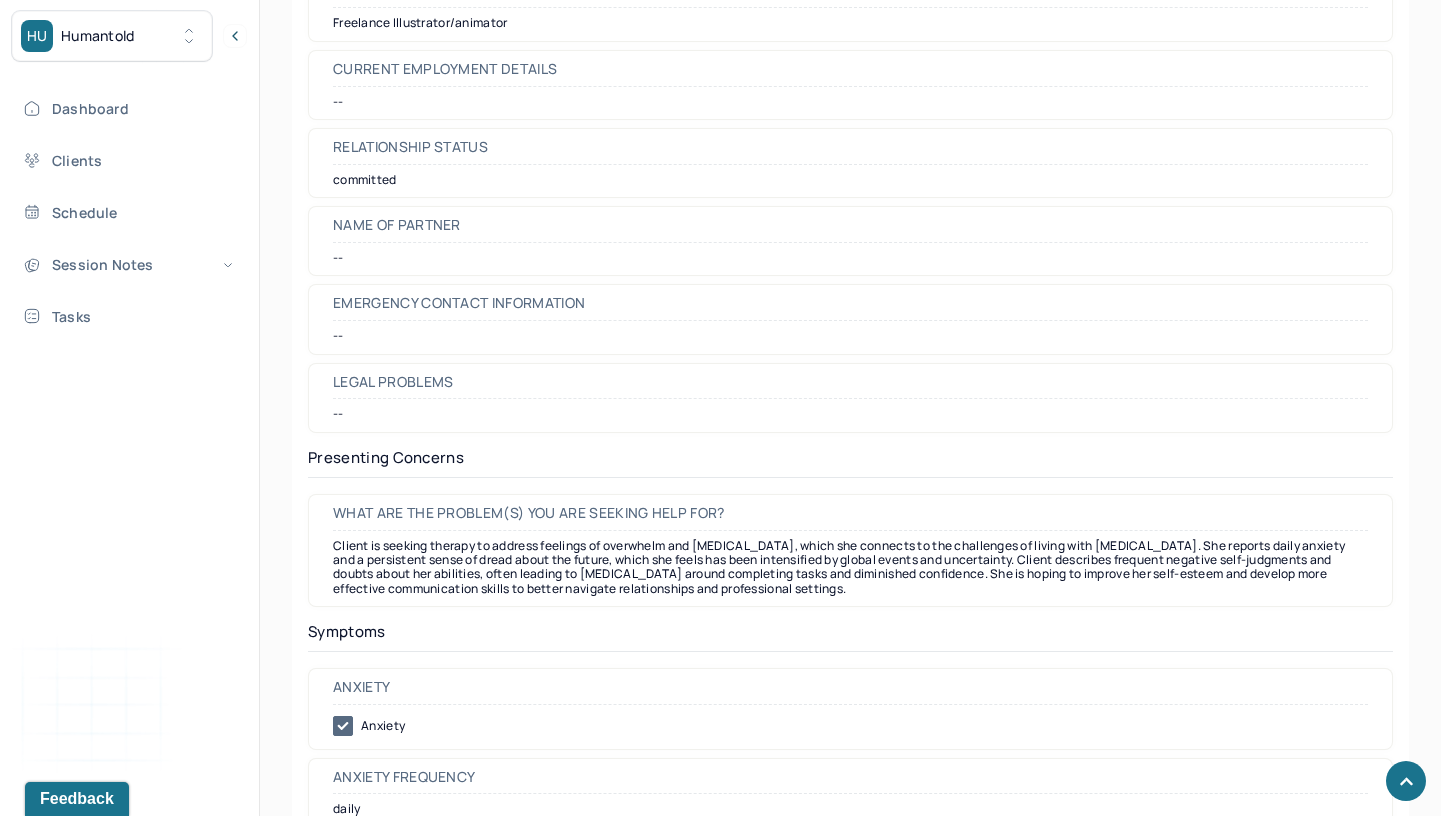scroll, scrollTop: 2356, scrollLeft: 0, axis: vertical 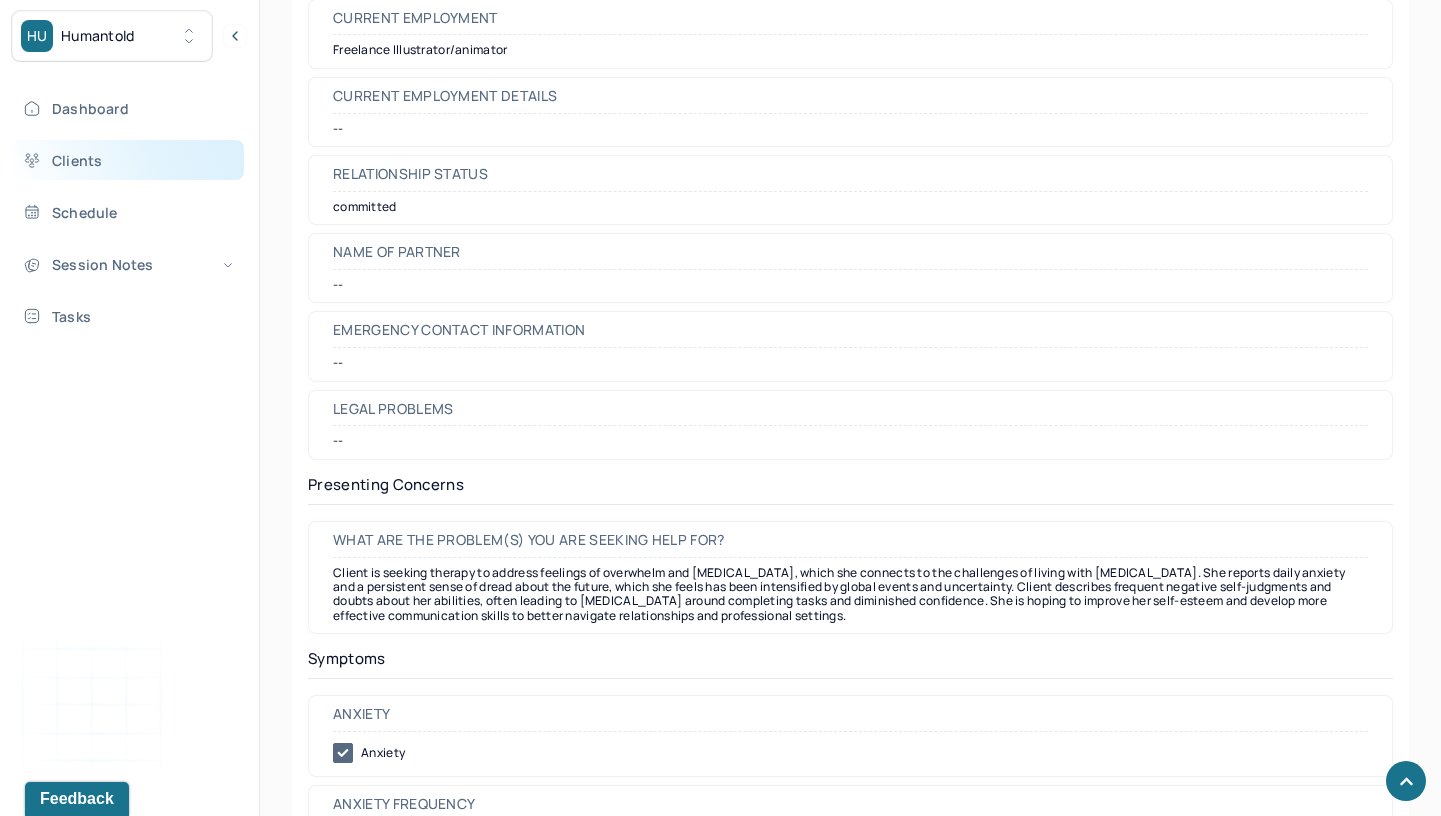 click on "Clients" at bounding box center (128, 160) 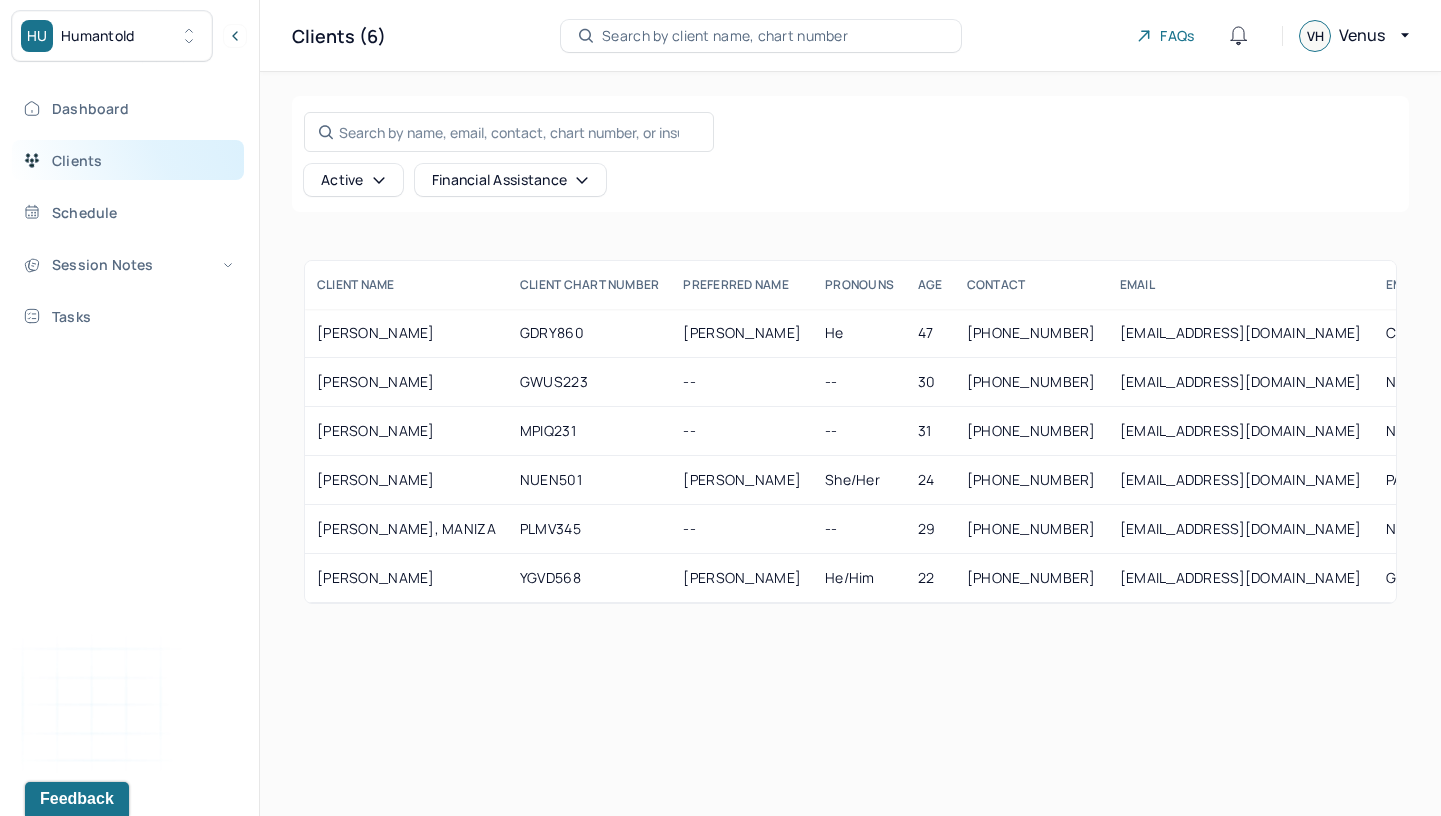 scroll, scrollTop: 0, scrollLeft: 0, axis: both 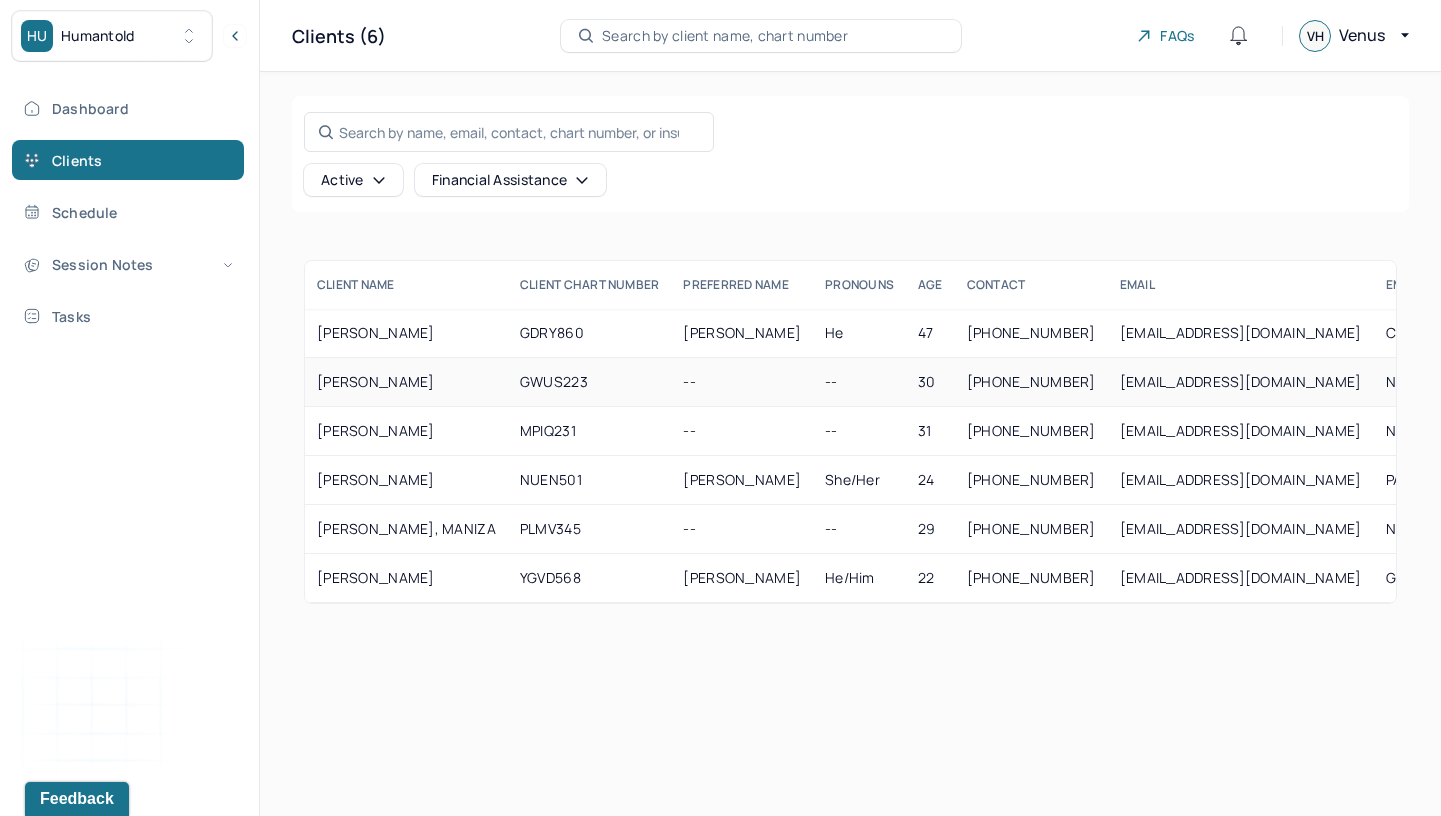 click on "[PERSON_NAME]" at bounding box center (406, 382) 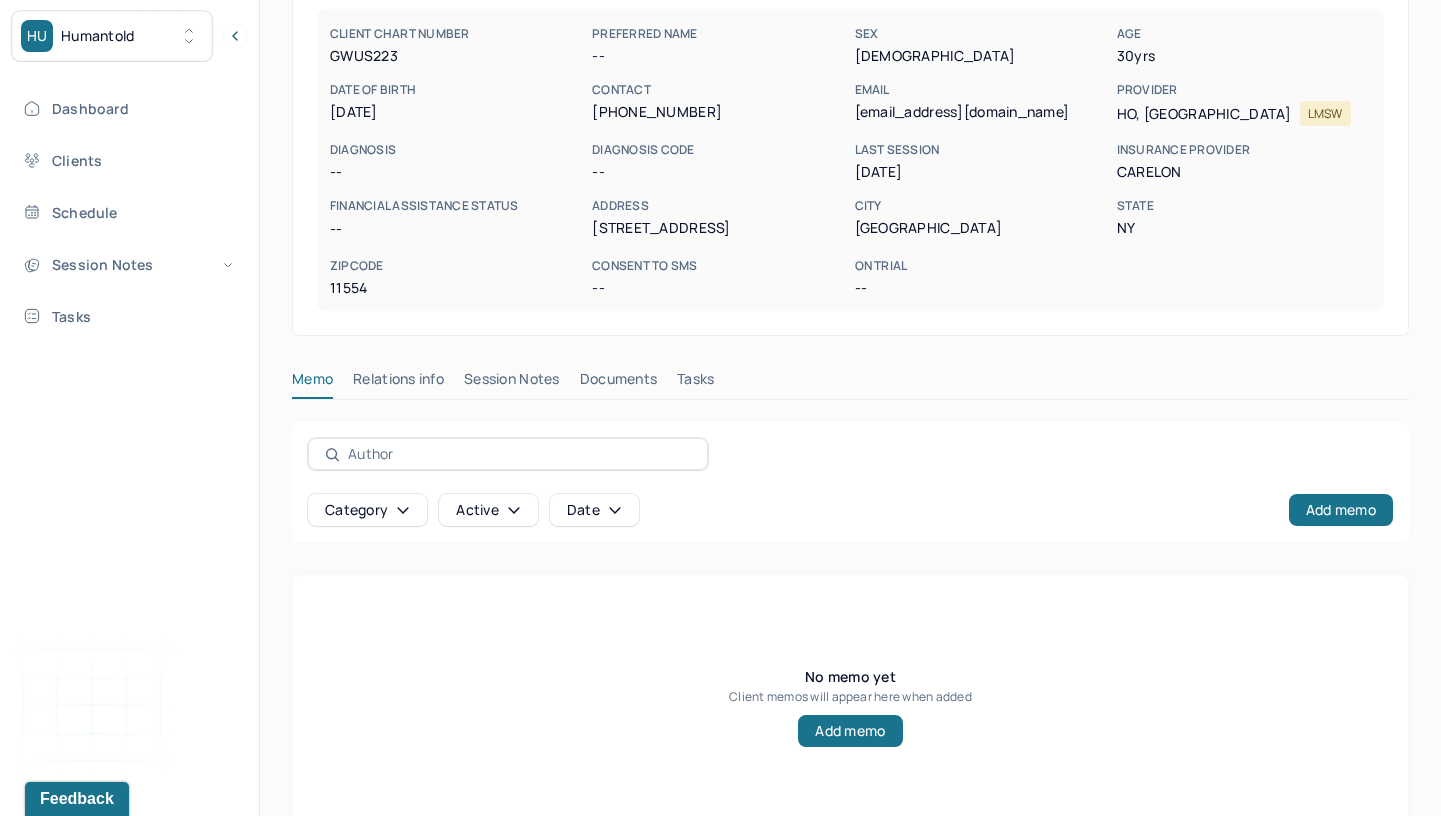scroll, scrollTop: 194, scrollLeft: 0, axis: vertical 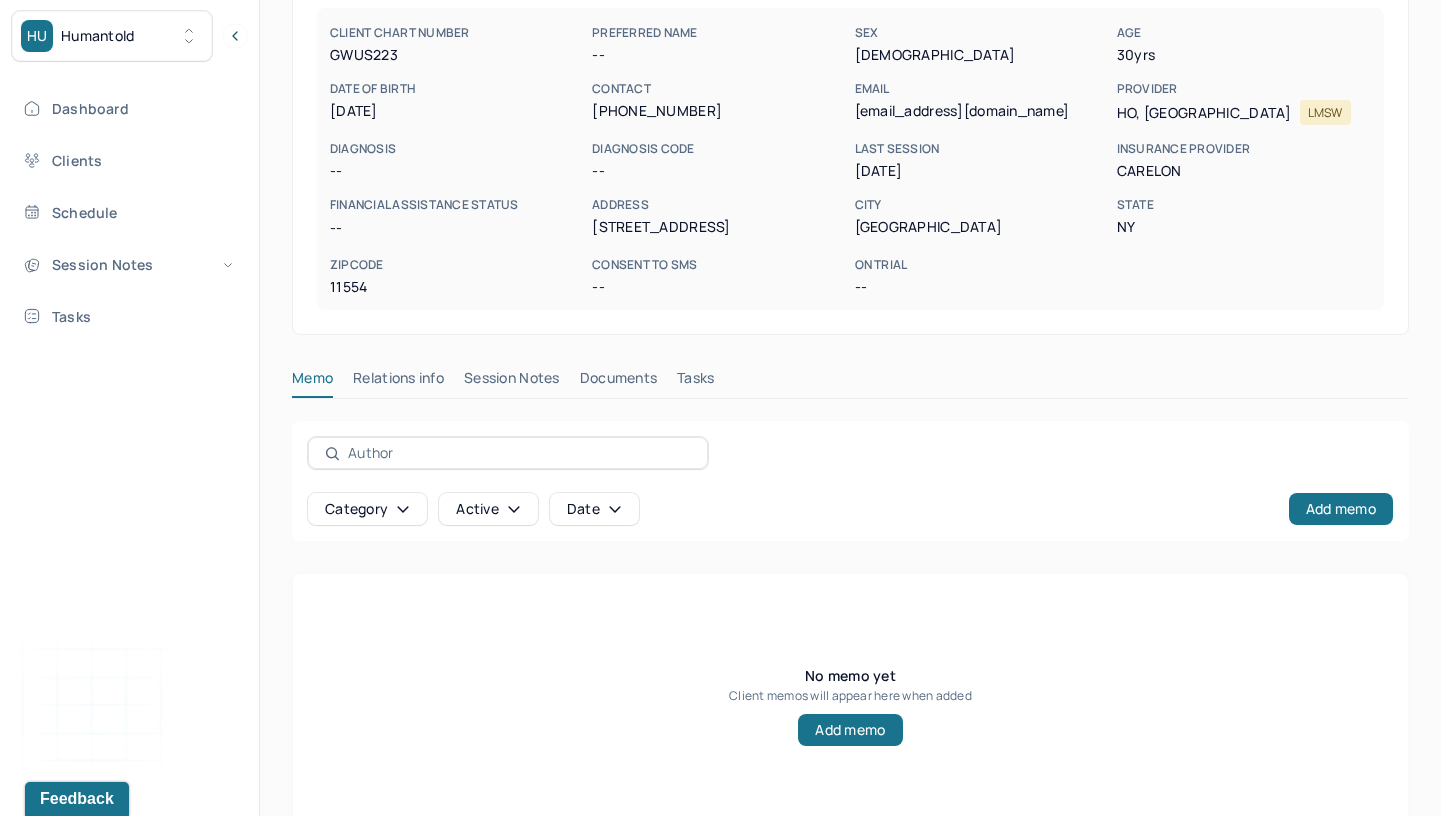 click on "Session Notes" at bounding box center (512, 382) 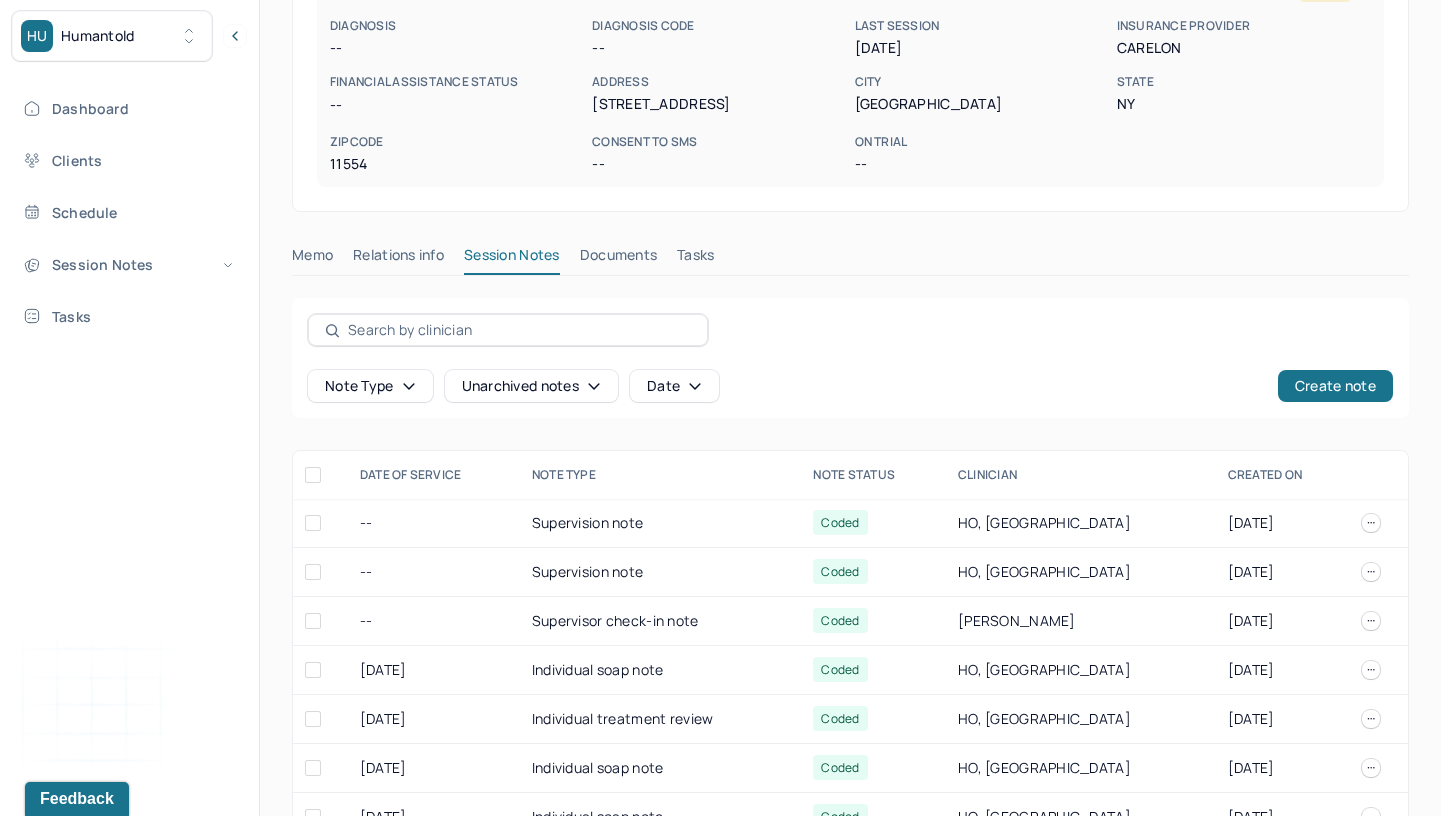 scroll, scrollTop: 609, scrollLeft: 0, axis: vertical 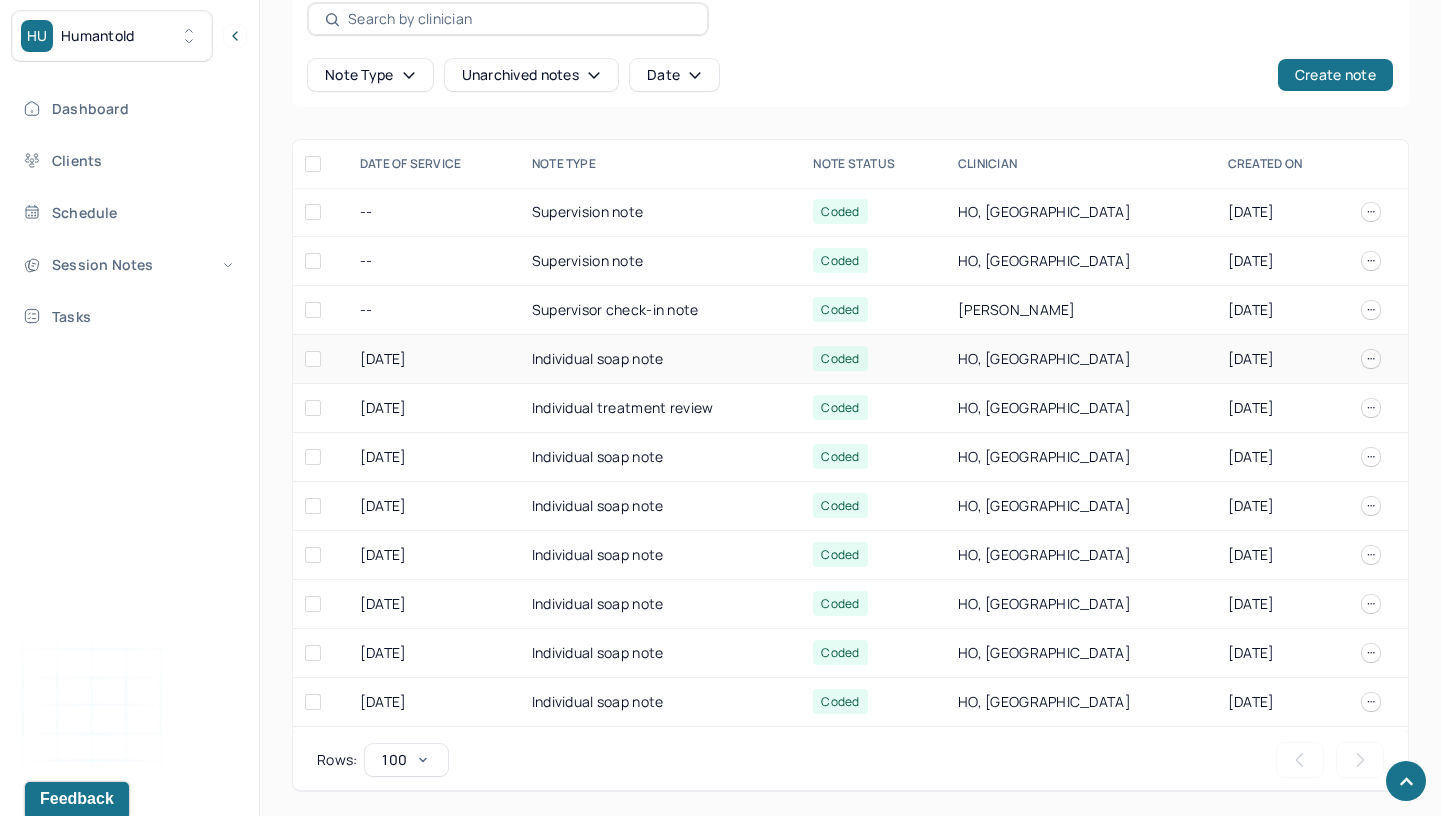 click on "Individual soap note" at bounding box center (661, 359) 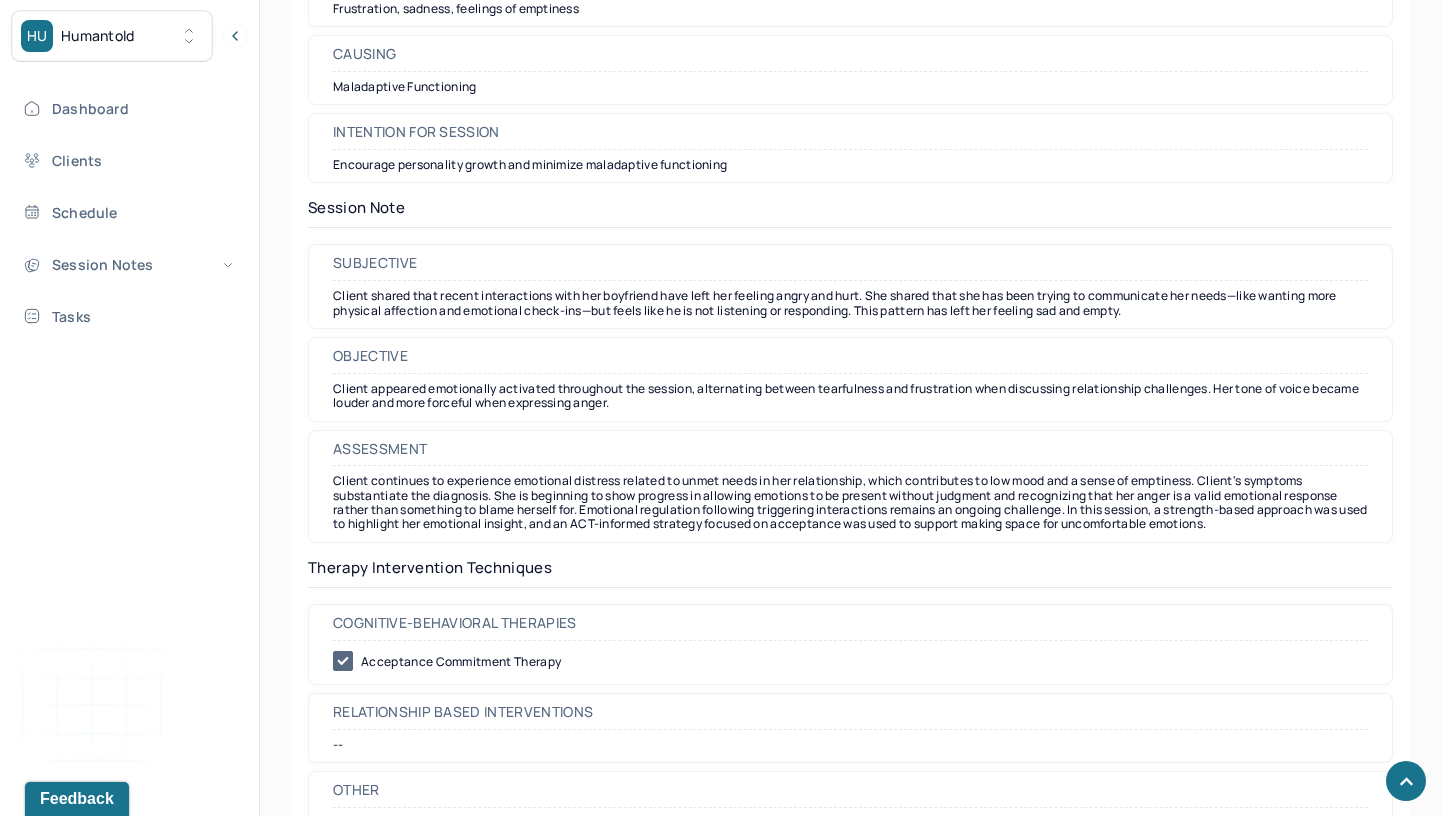 scroll, scrollTop: 1564, scrollLeft: 0, axis: vertical 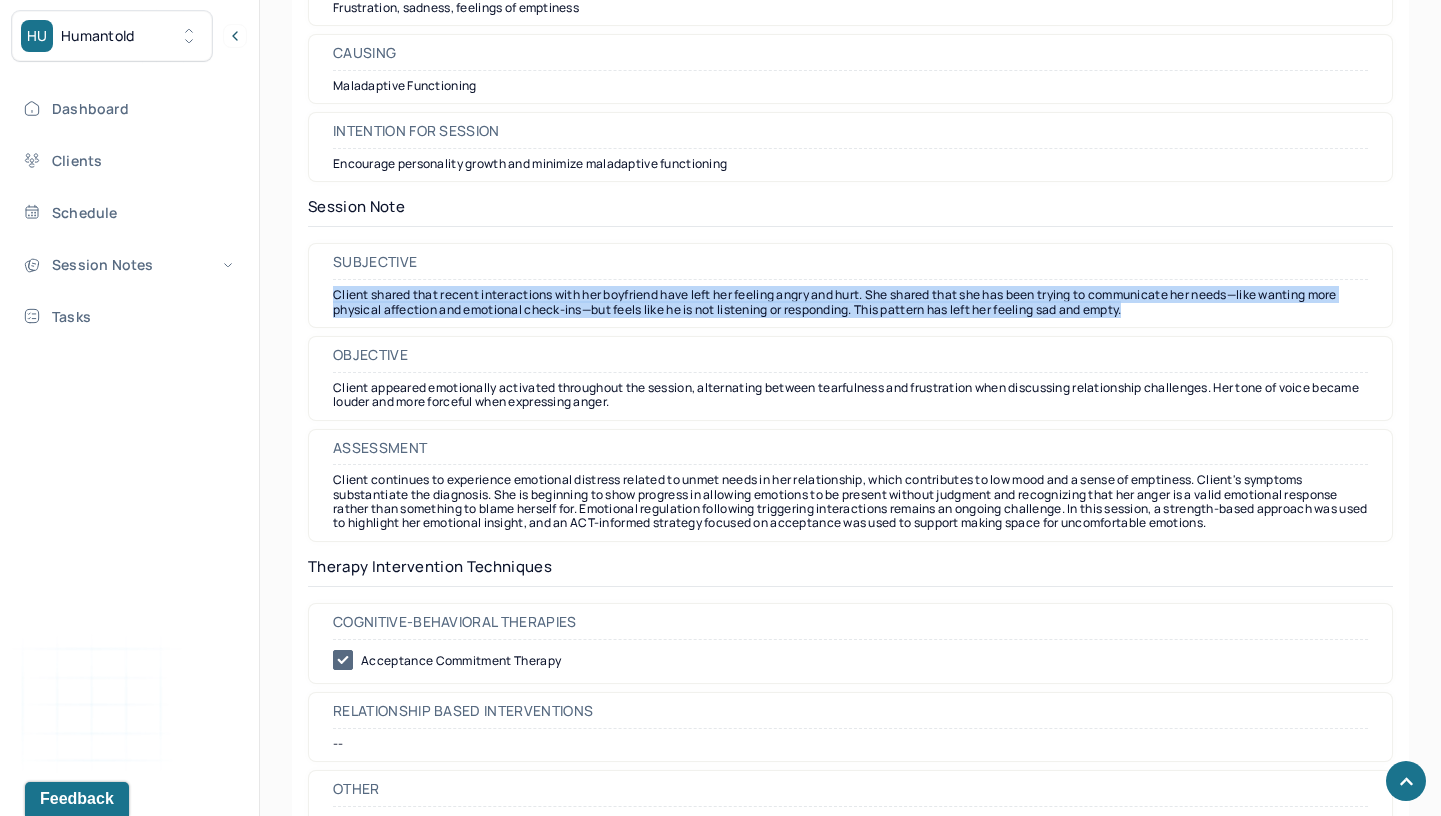 drag, startPoint x: 1185, startPoint y: 313, endPoint x: 805, endPoint y: 284, distance: 381.10498 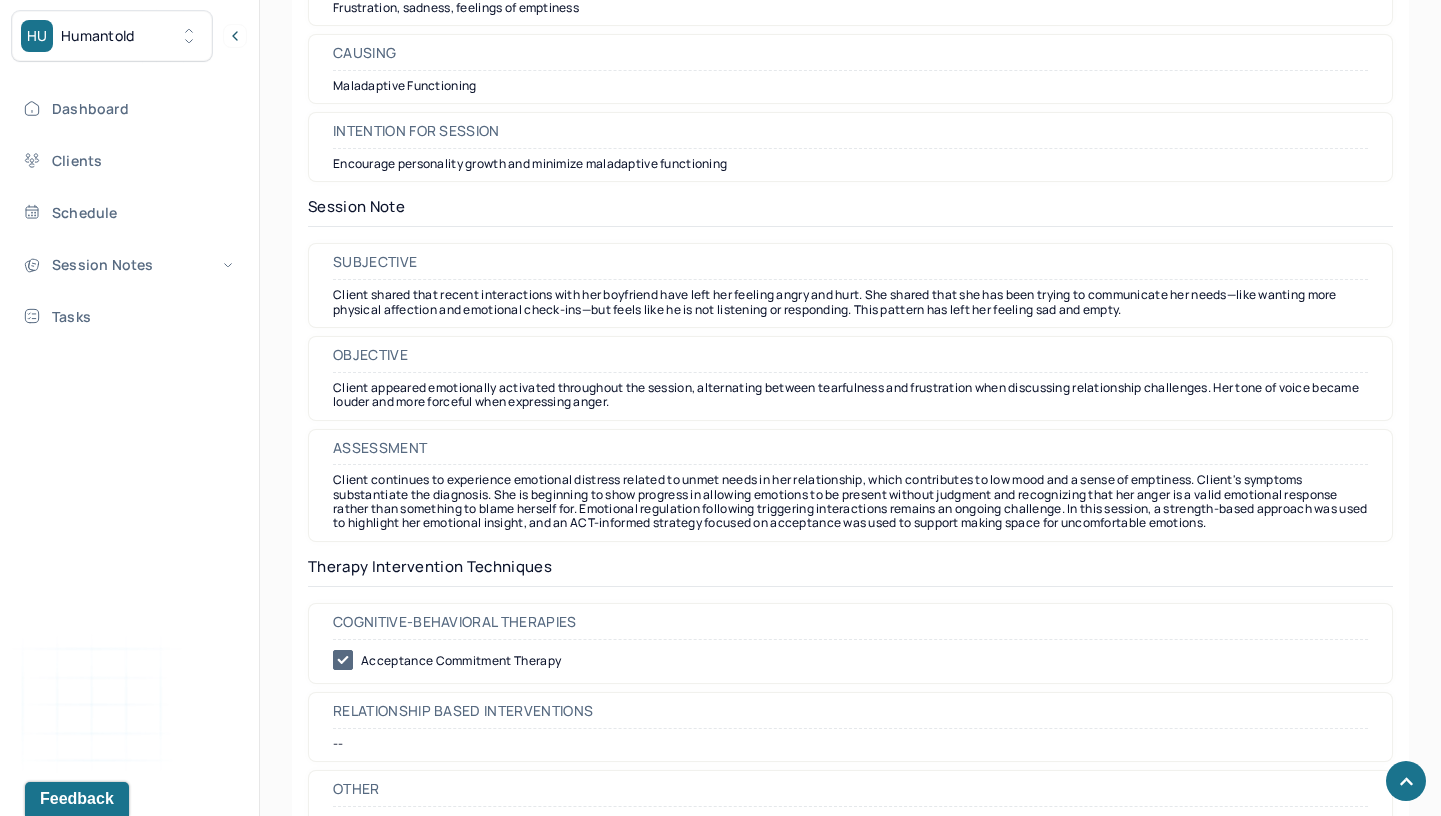 click on "Client appeared emotionally activated throughout the session, alternating between tearfulness and frustration when discussing relationship challenges. Her tone of voice became louder and more forceful when expressing anger." at bounding box center (850, 395) 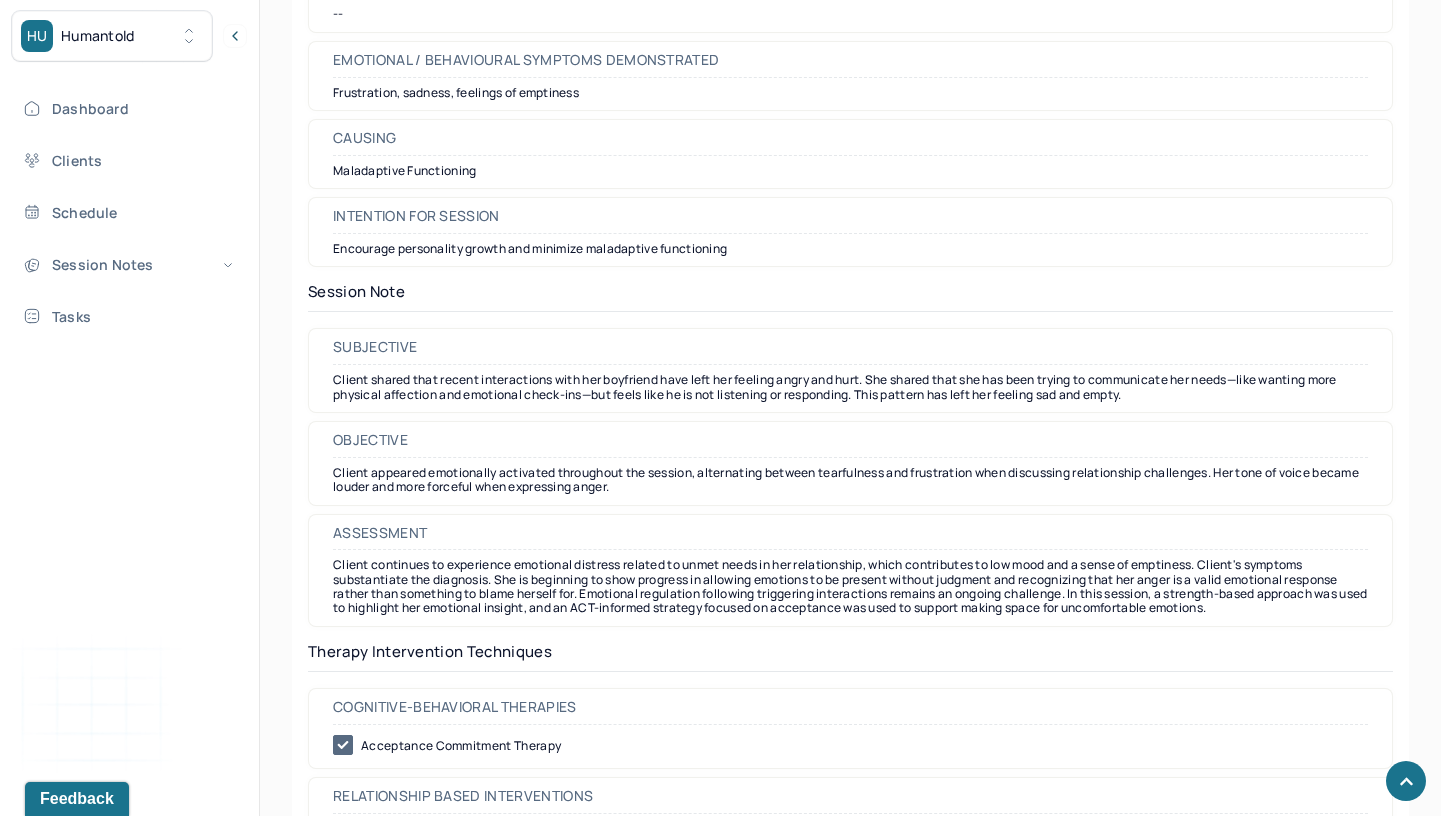 scroll, scrollTop: 1338, scrollLeft: 0, axis: vertical 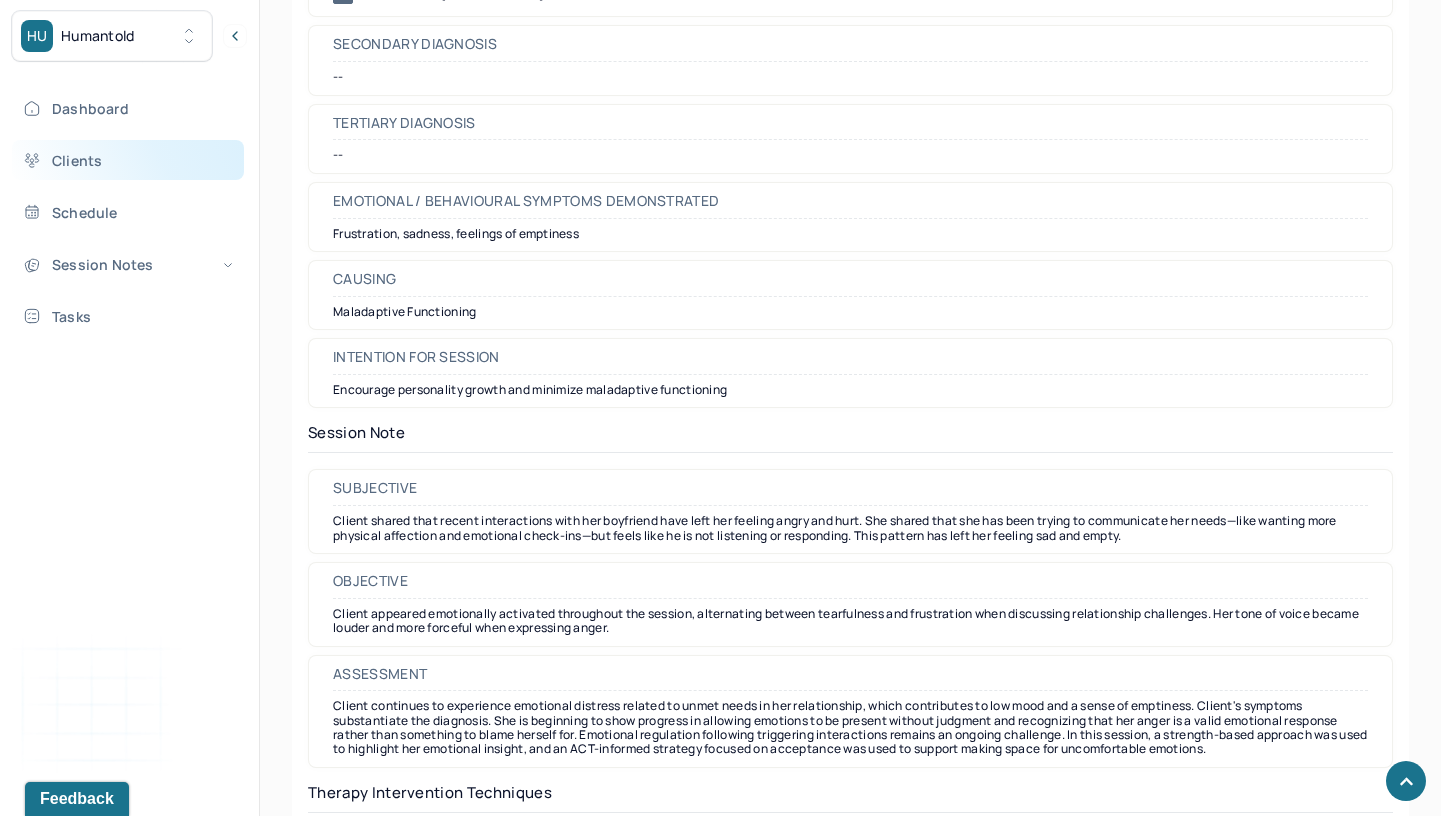 click on "Clients" at bounding box center (128, 160) 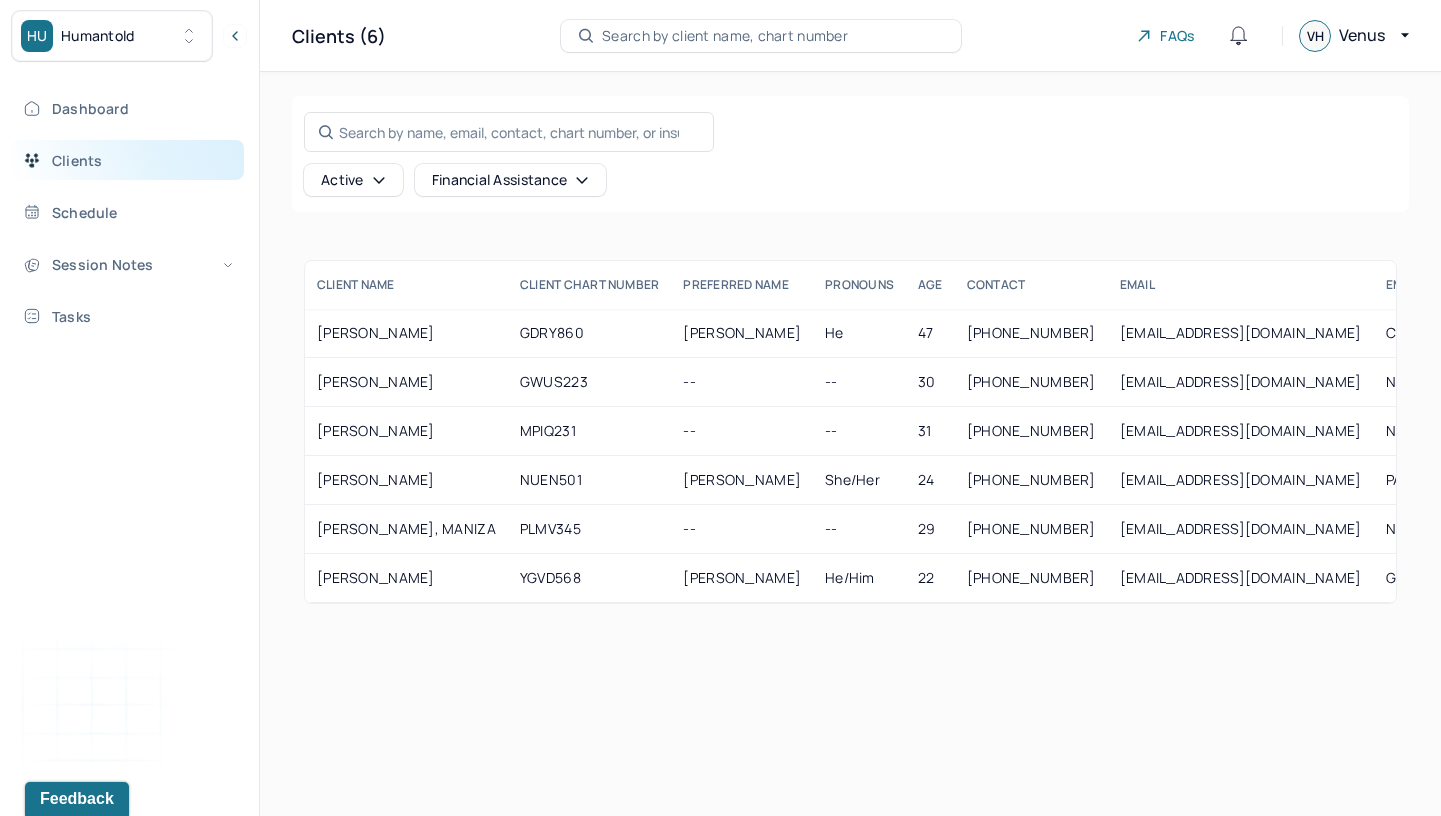 scroll, scrollTop: 0, scrollLeft: 0, axis: both 